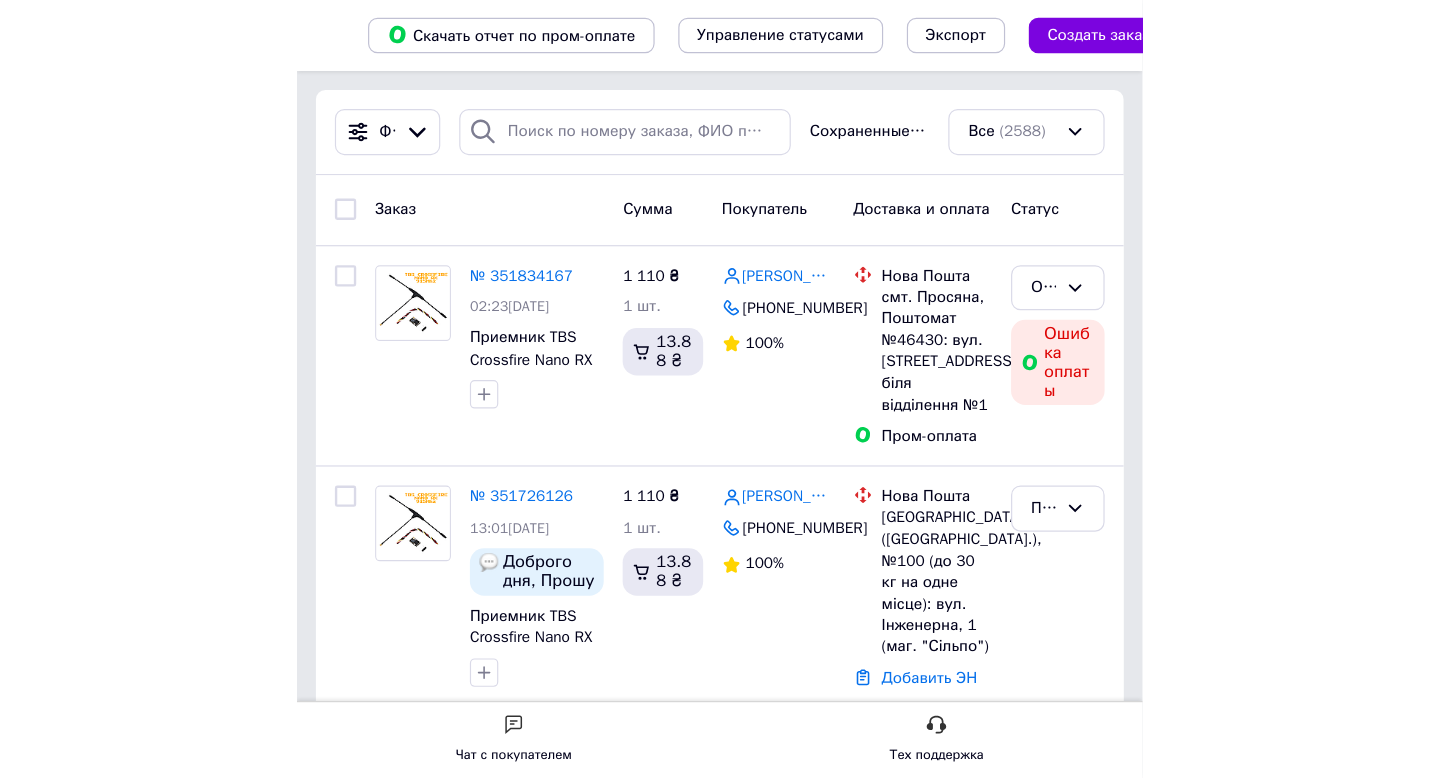 scroll, scrollTop: 0, scrollLeft: 0, axis: both 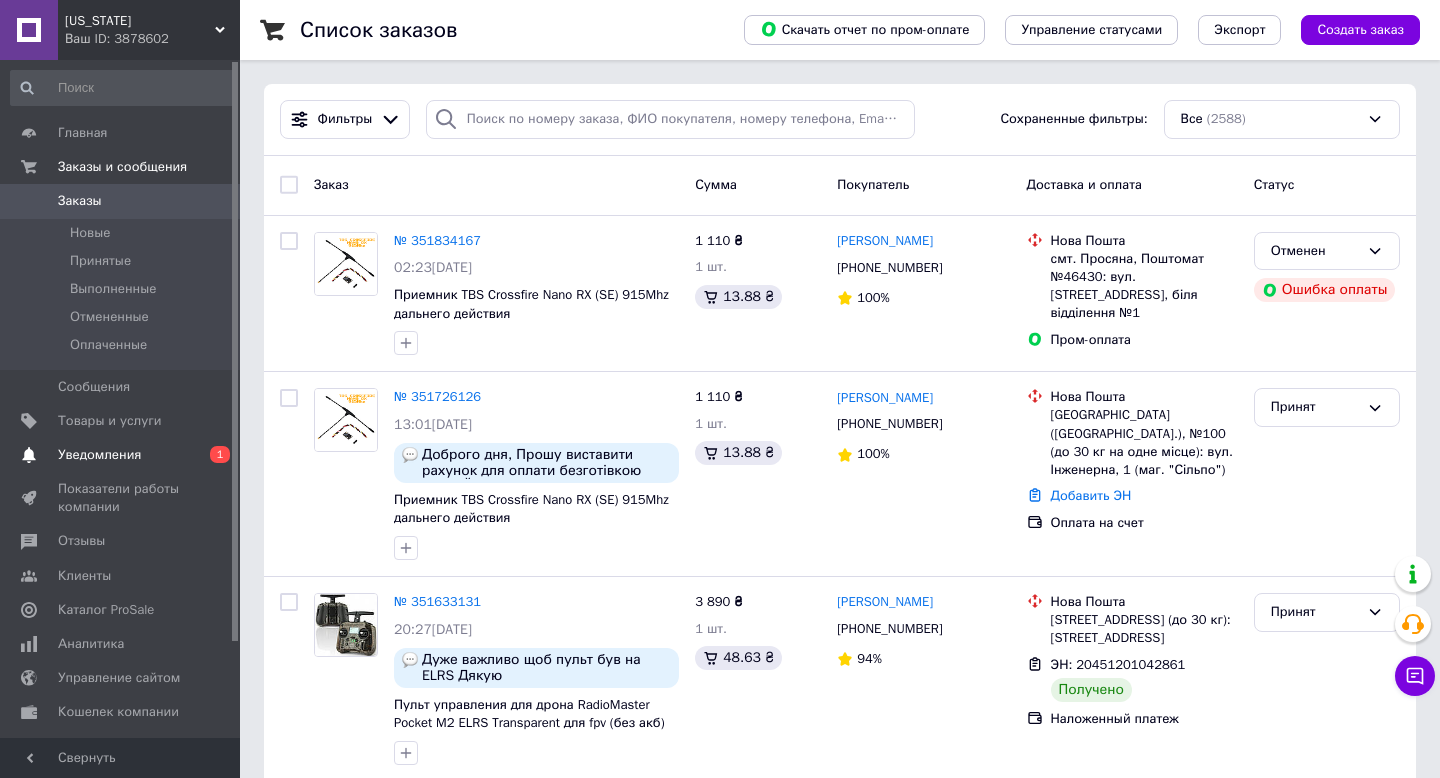 click on "Уведомления 0 1" at bounding box center [123, 455] 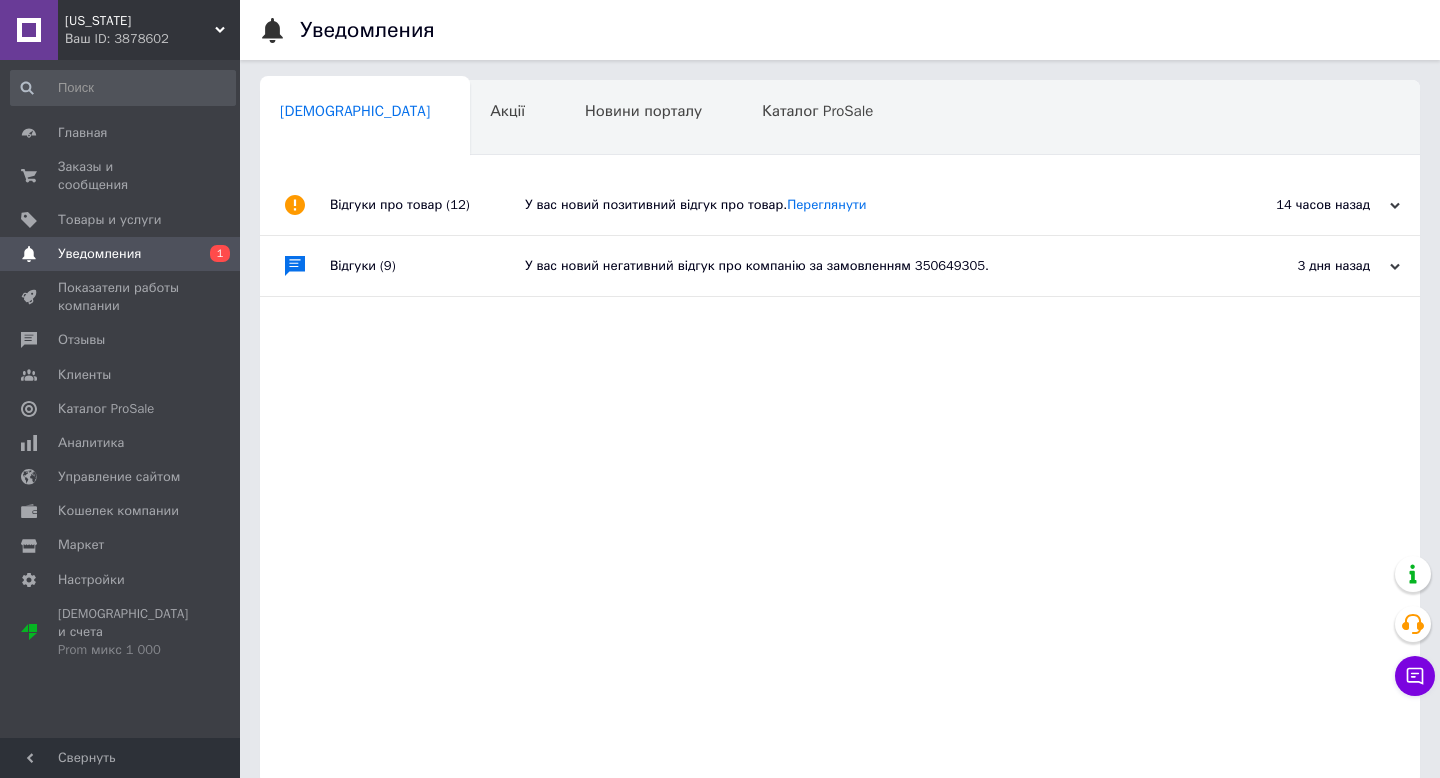 click on "У вас новий позитивний відгук про товар.  [GEOGRAPHIC_DATA]" at bounding box center (862, 205) 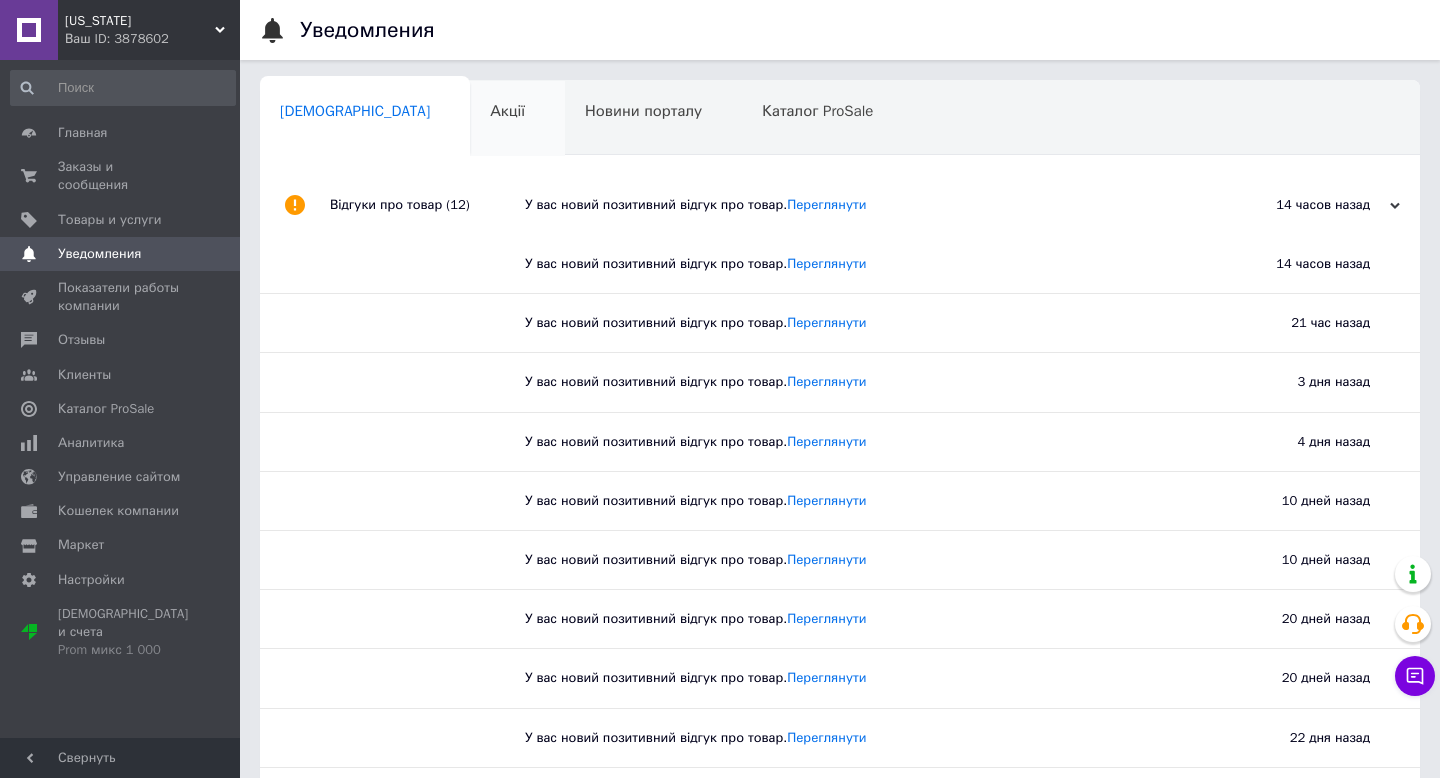 click on "Акції 0" at bounding box center (517, 119) 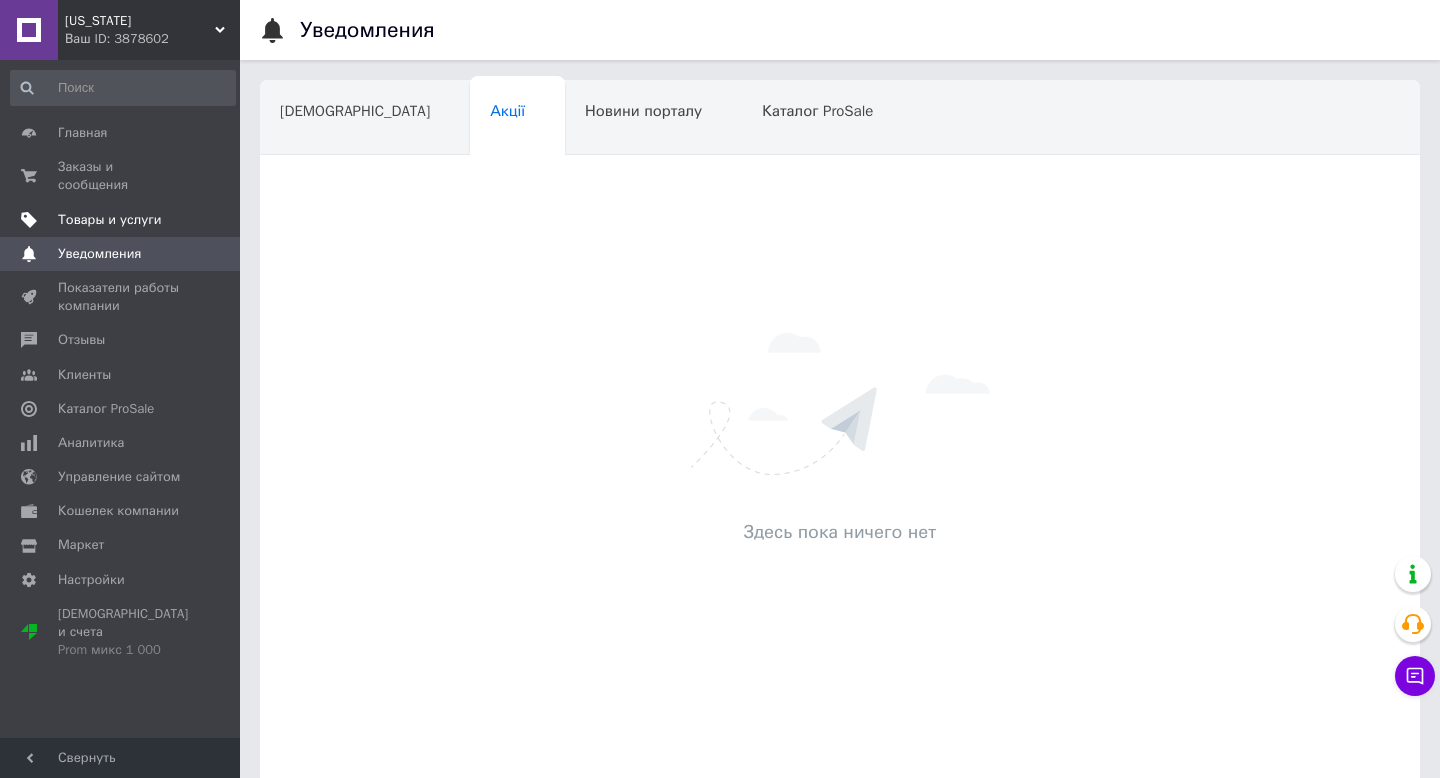 click on "Товары и услуги" at bounding box center (123, 220) 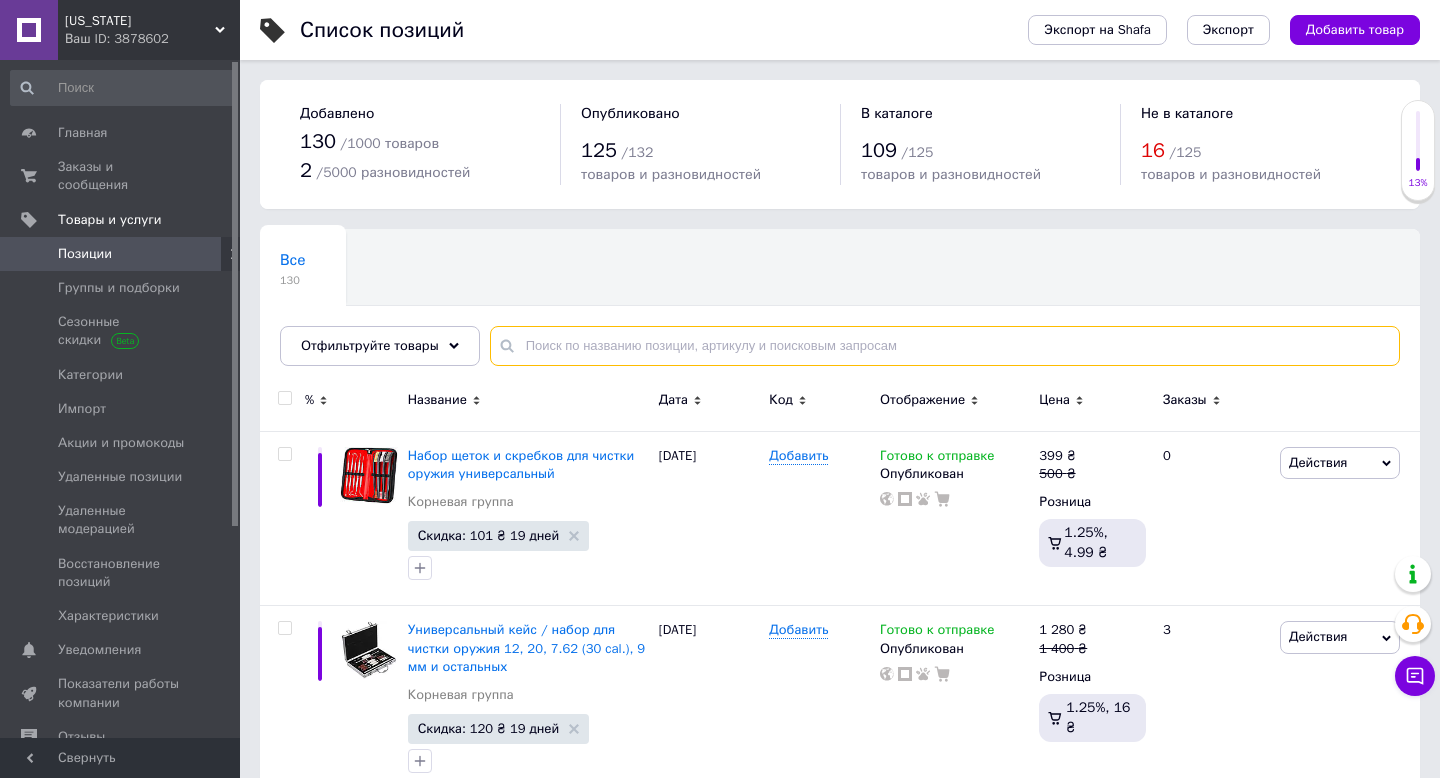 click at bounding box center [945, 346] 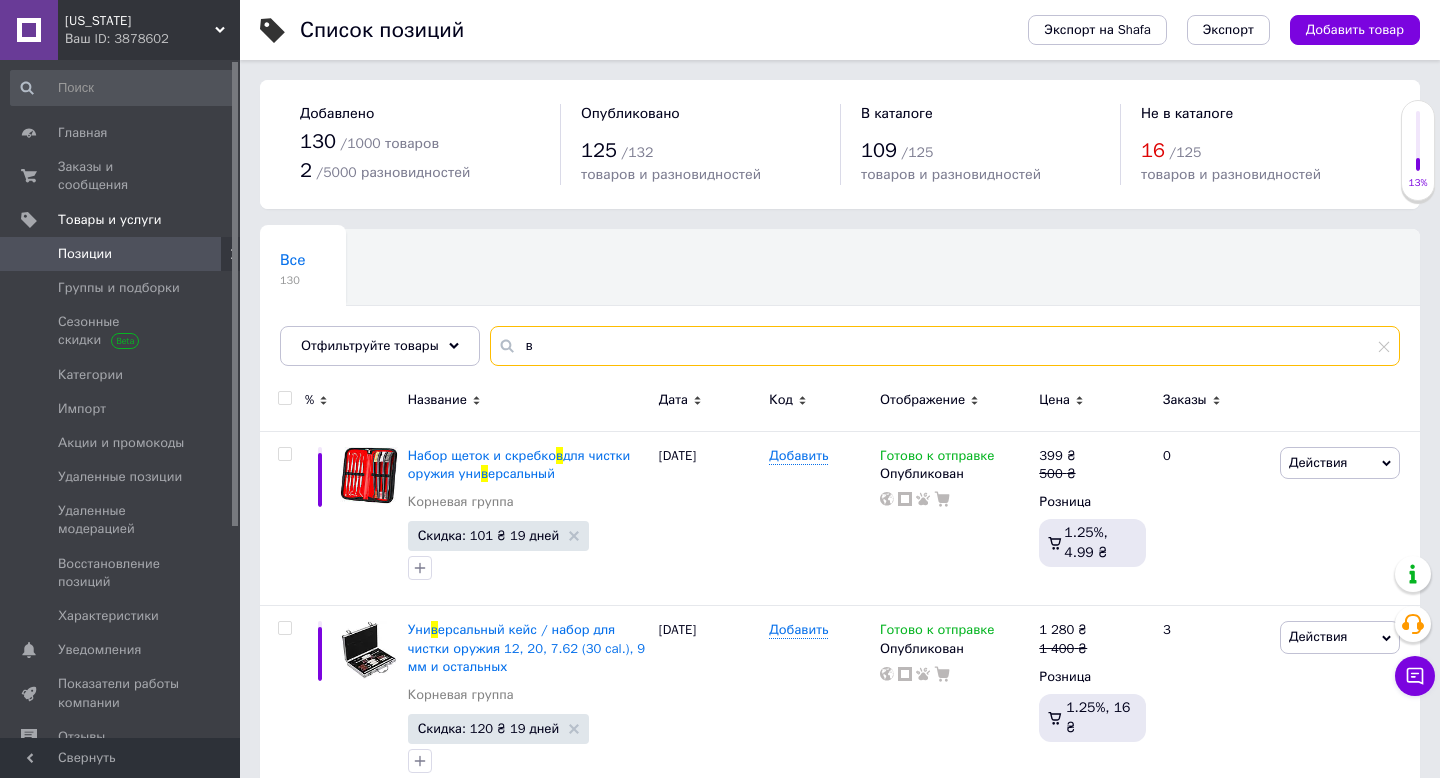 type 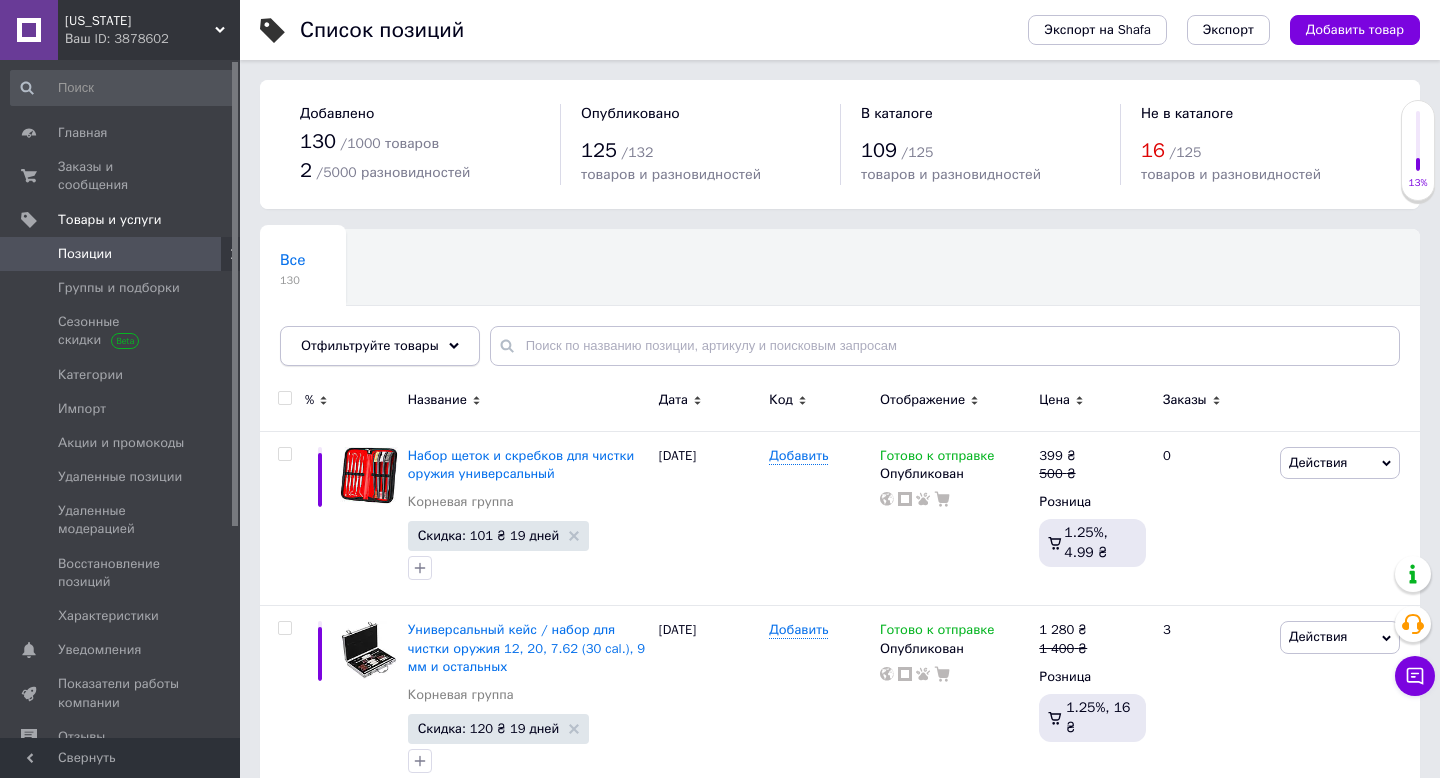 click on "Отфильтруйте товары" at bounding box center (370, 345) 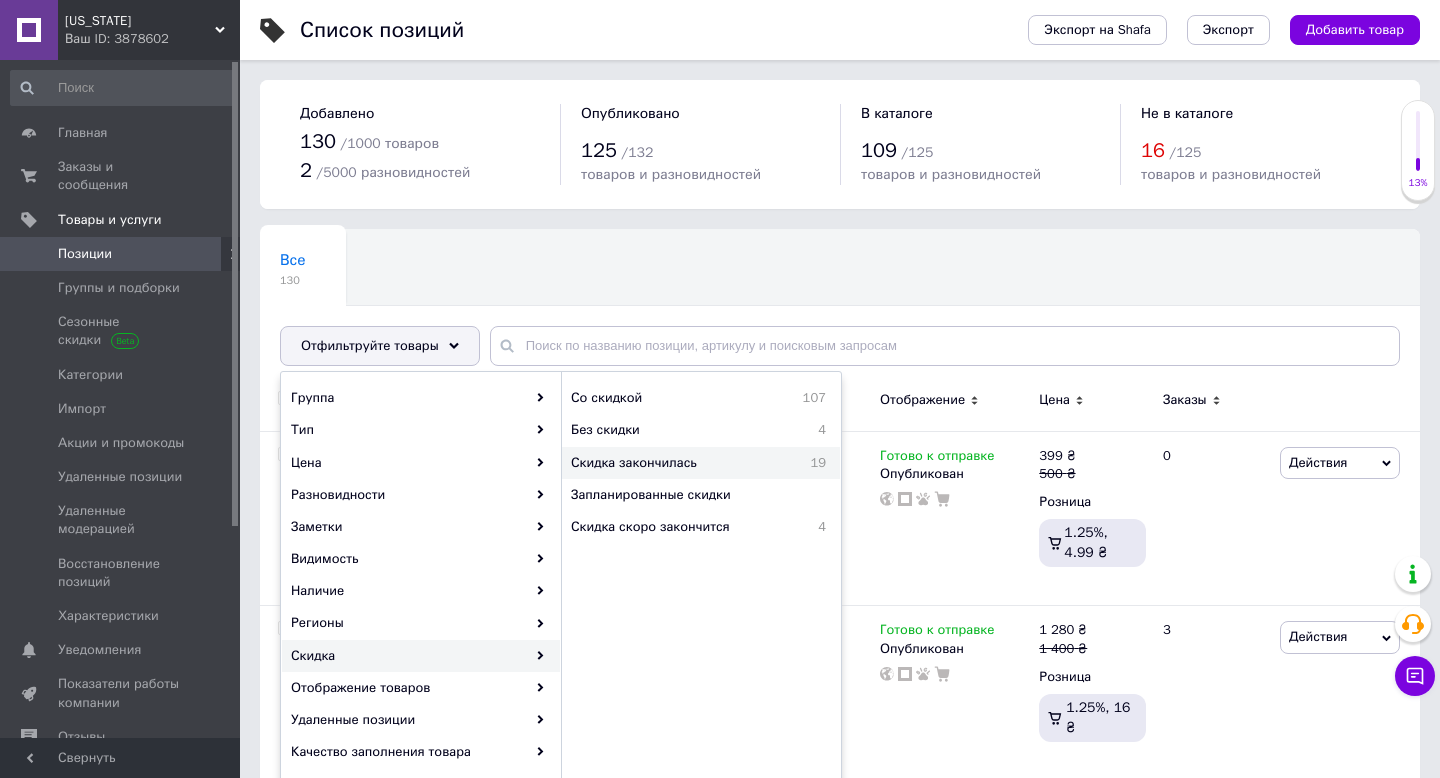 click on "Скидка закончилась" at bounding box center [677, 463] 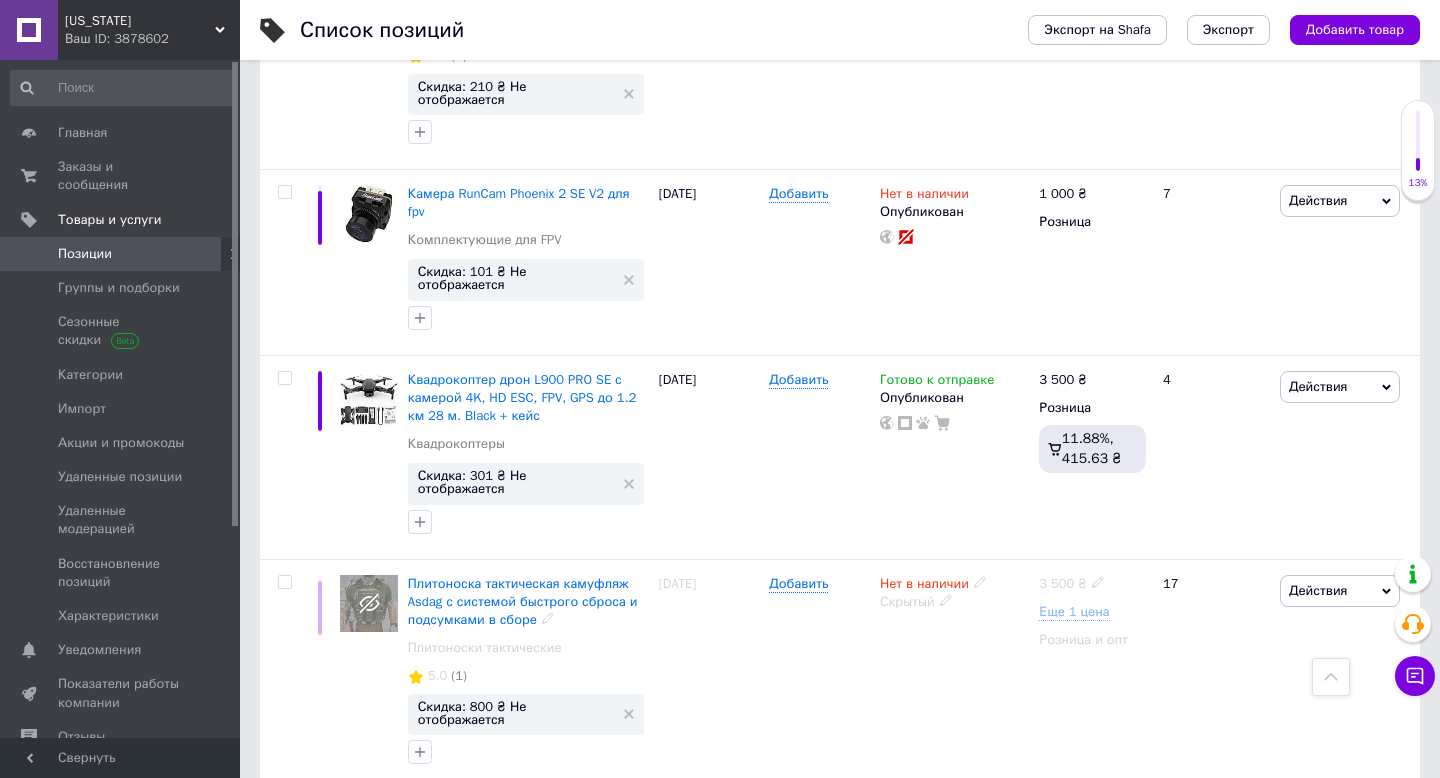 scroll, scrollTop: 3560, scrollLeft: 0, axis: vertical 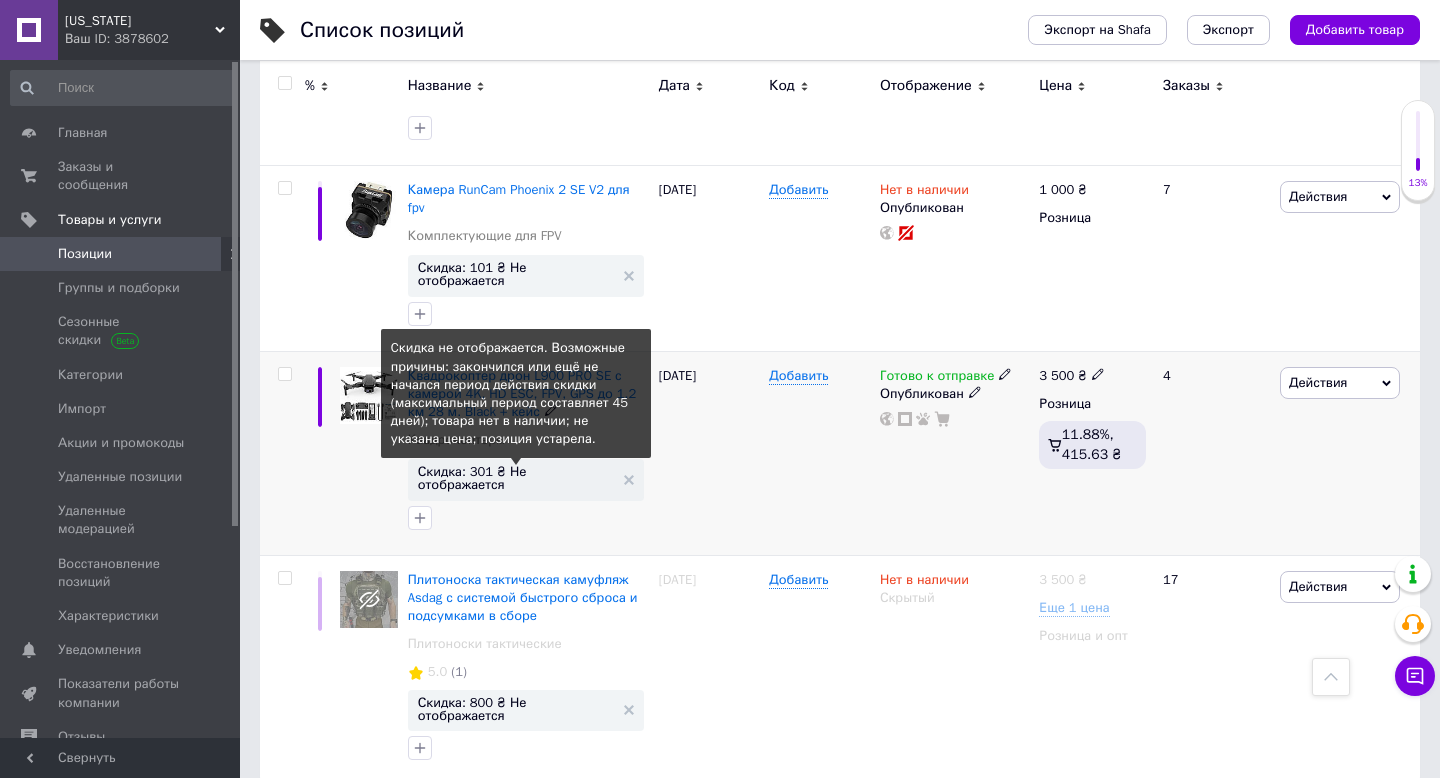 click on "Скидка: 301 ₴ Не отображается" at bounding box center (516, 478) 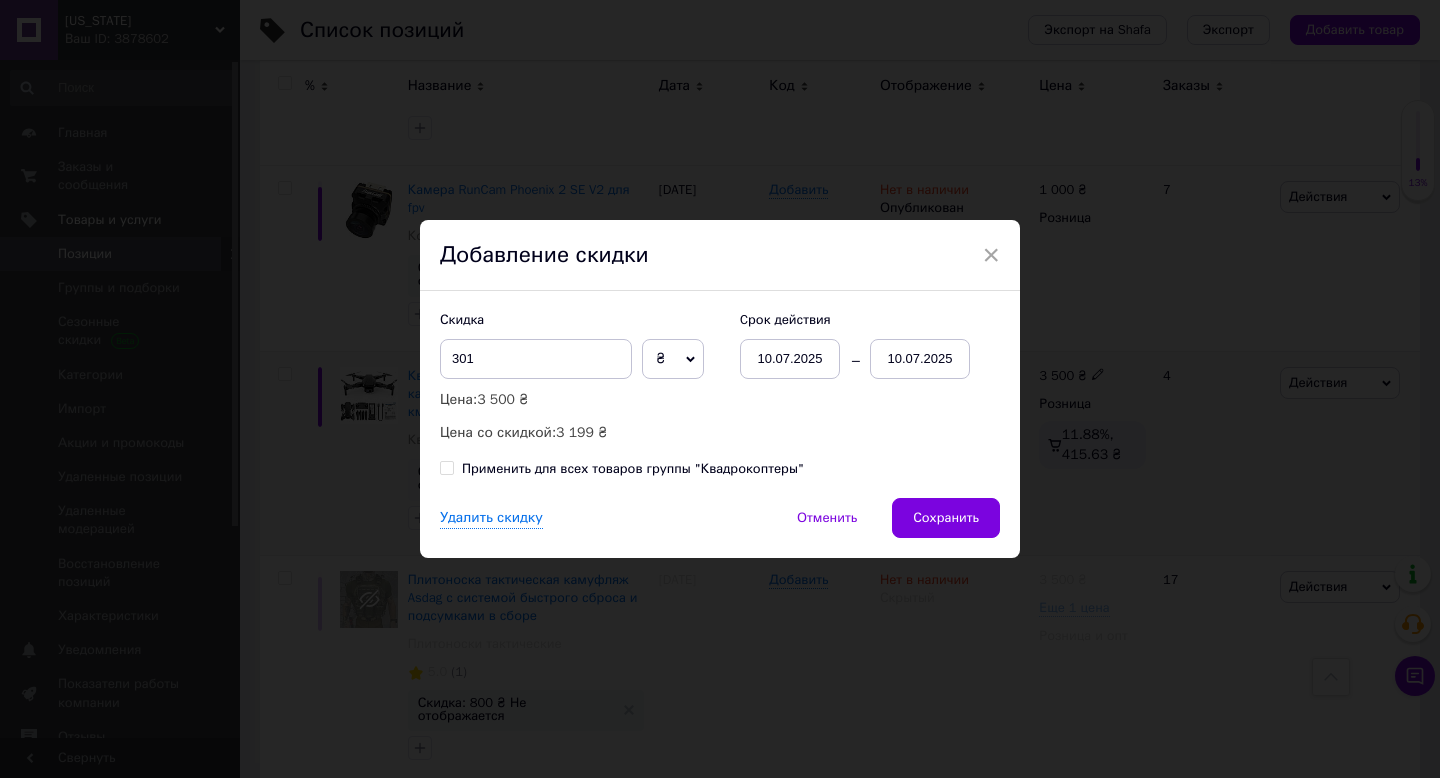 click on "10.07.2025" at bounding box center [920, 359] 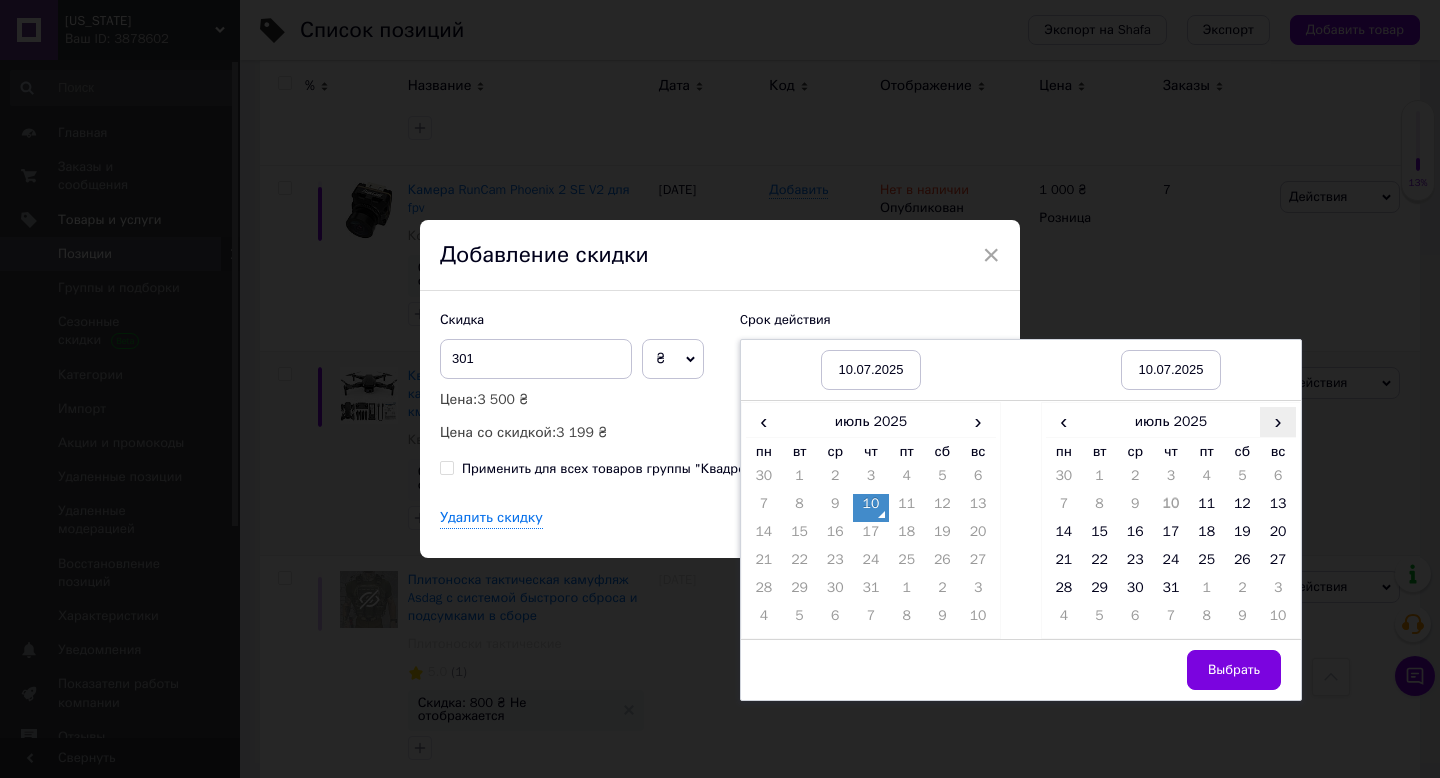 click on "›" at bounding box center [1278, 421] 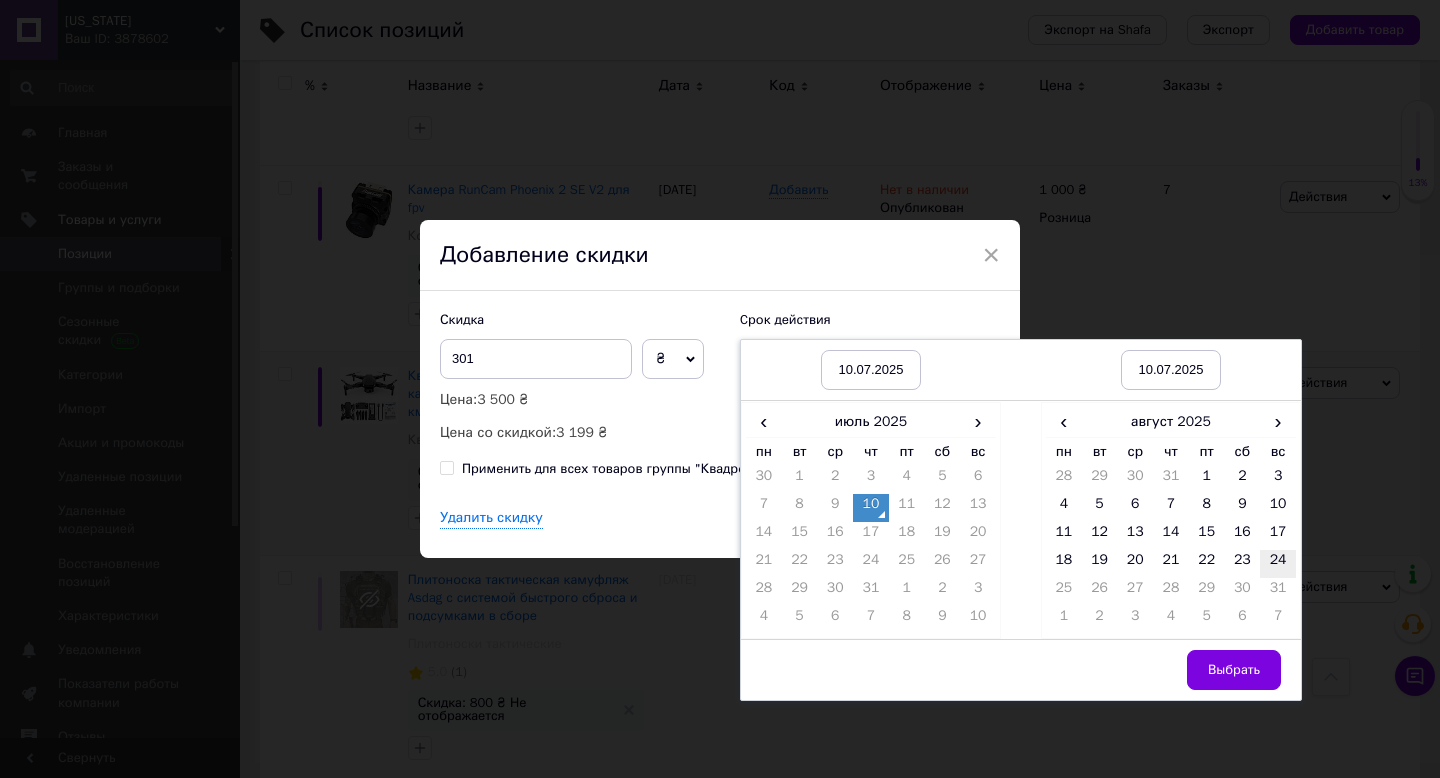 click on "24" at bounding box center (1278, 564) 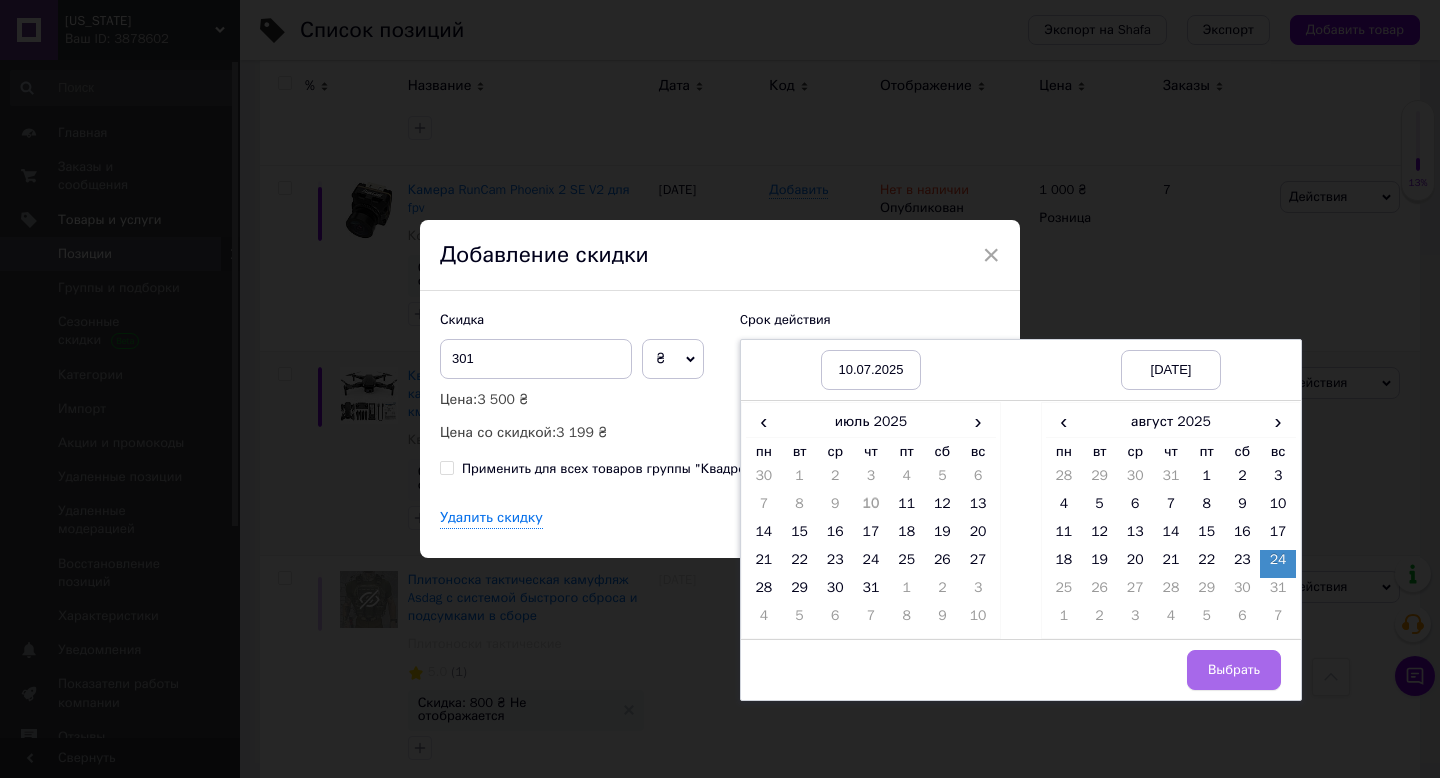 click on "Выбрать" at bounding box center (1234, 670) 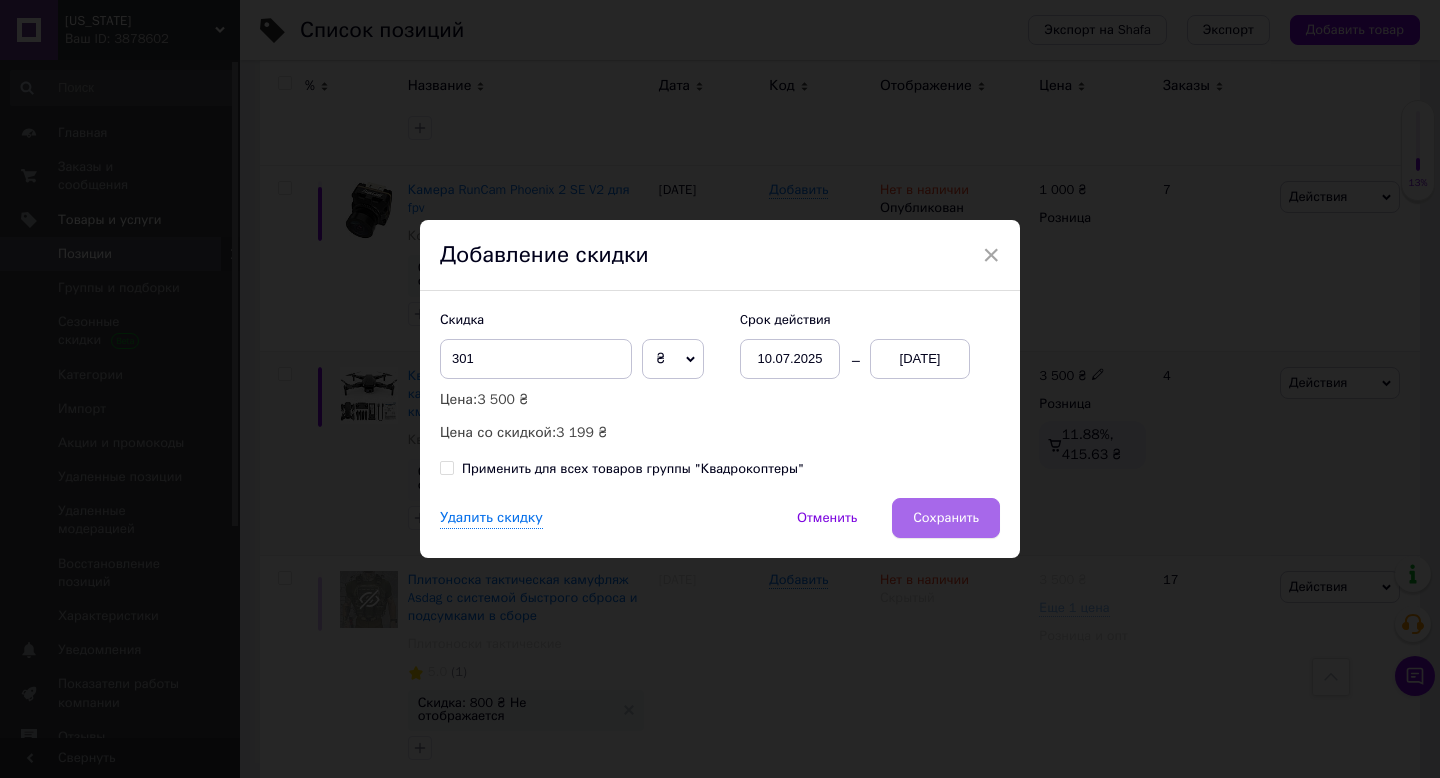 click on "Сохранить" at bounding box center [946, 518] 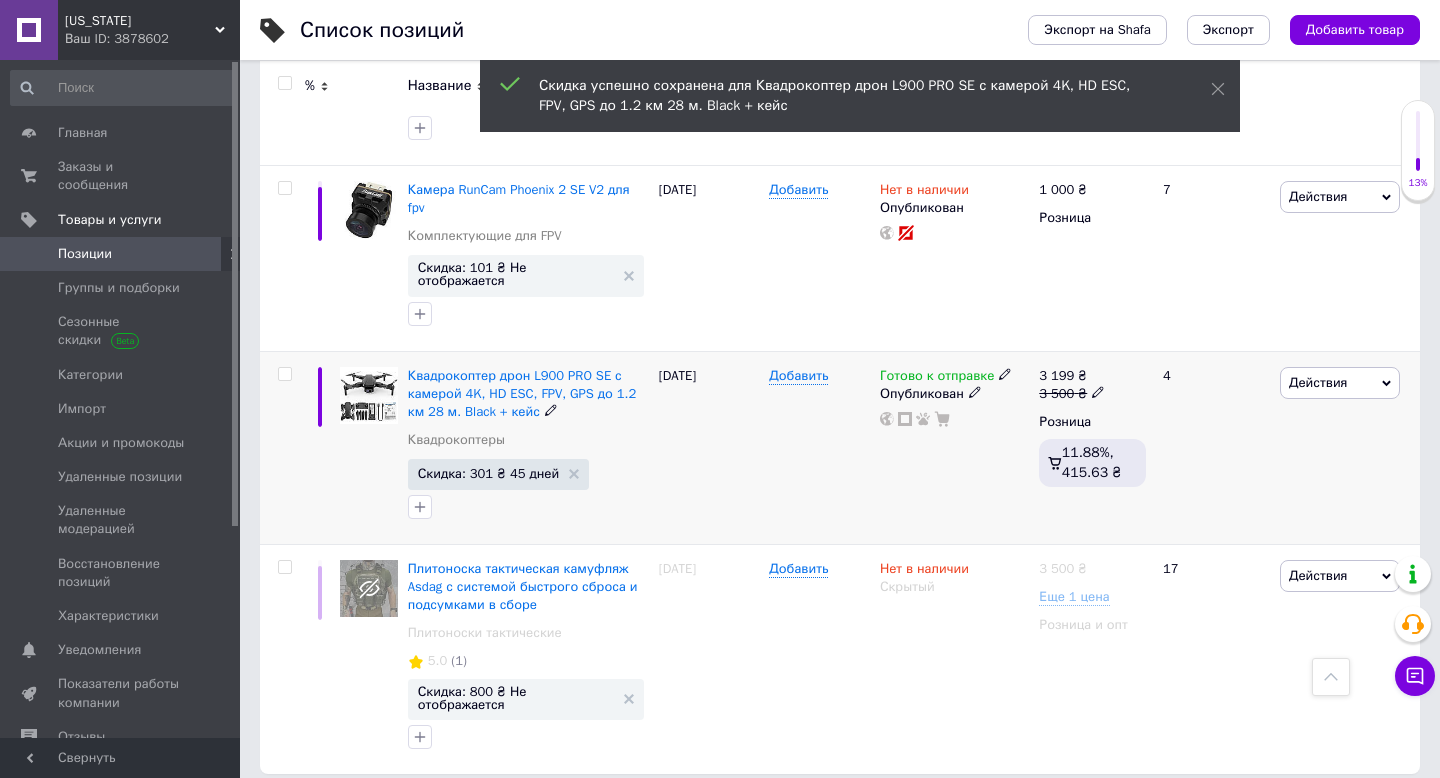 scroll, scrollTop: 3550, scrollLeft: 0, axis: vertical 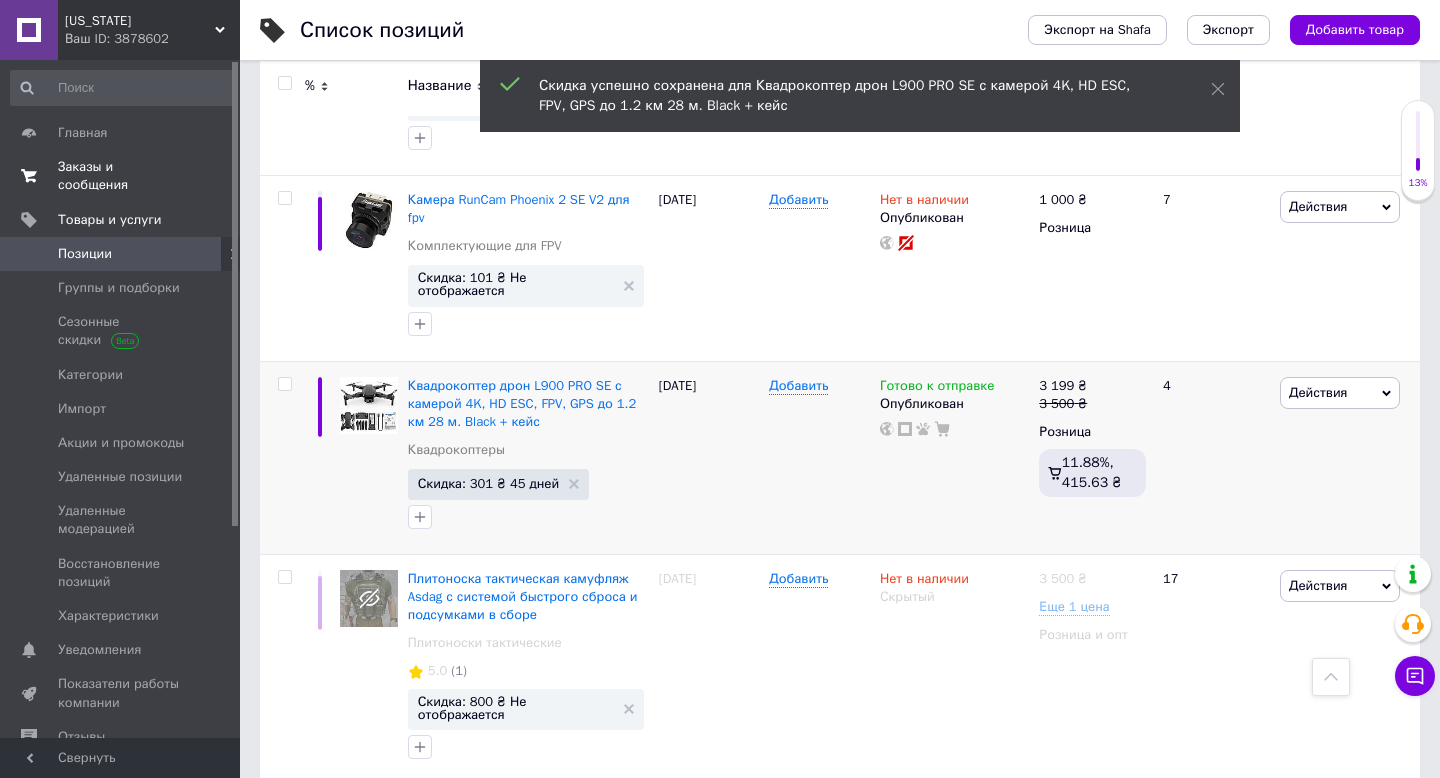 click on "Заказы и сообщения" at bounding box center (121, 176) 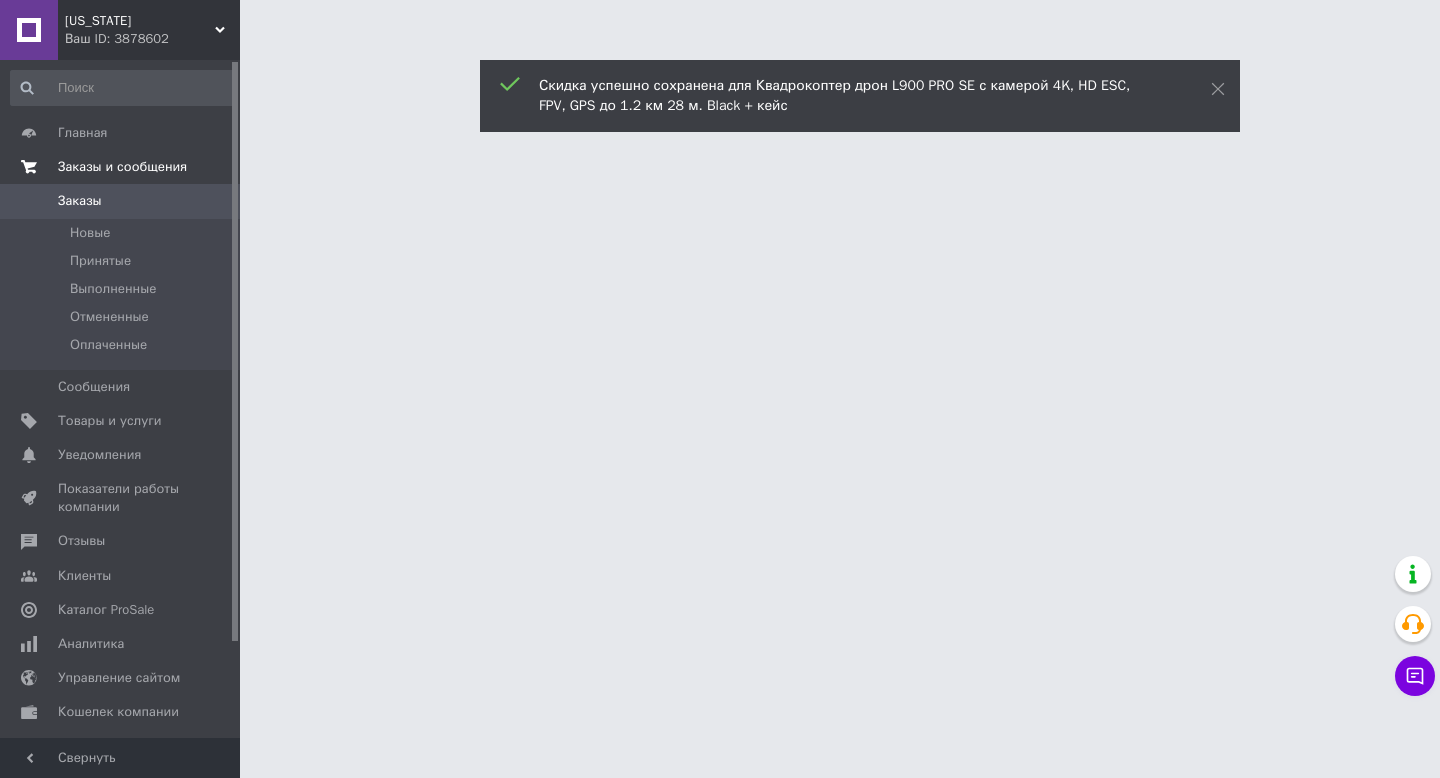 scroll, scrollTop: 0, scrollLeft: 0, axis: both 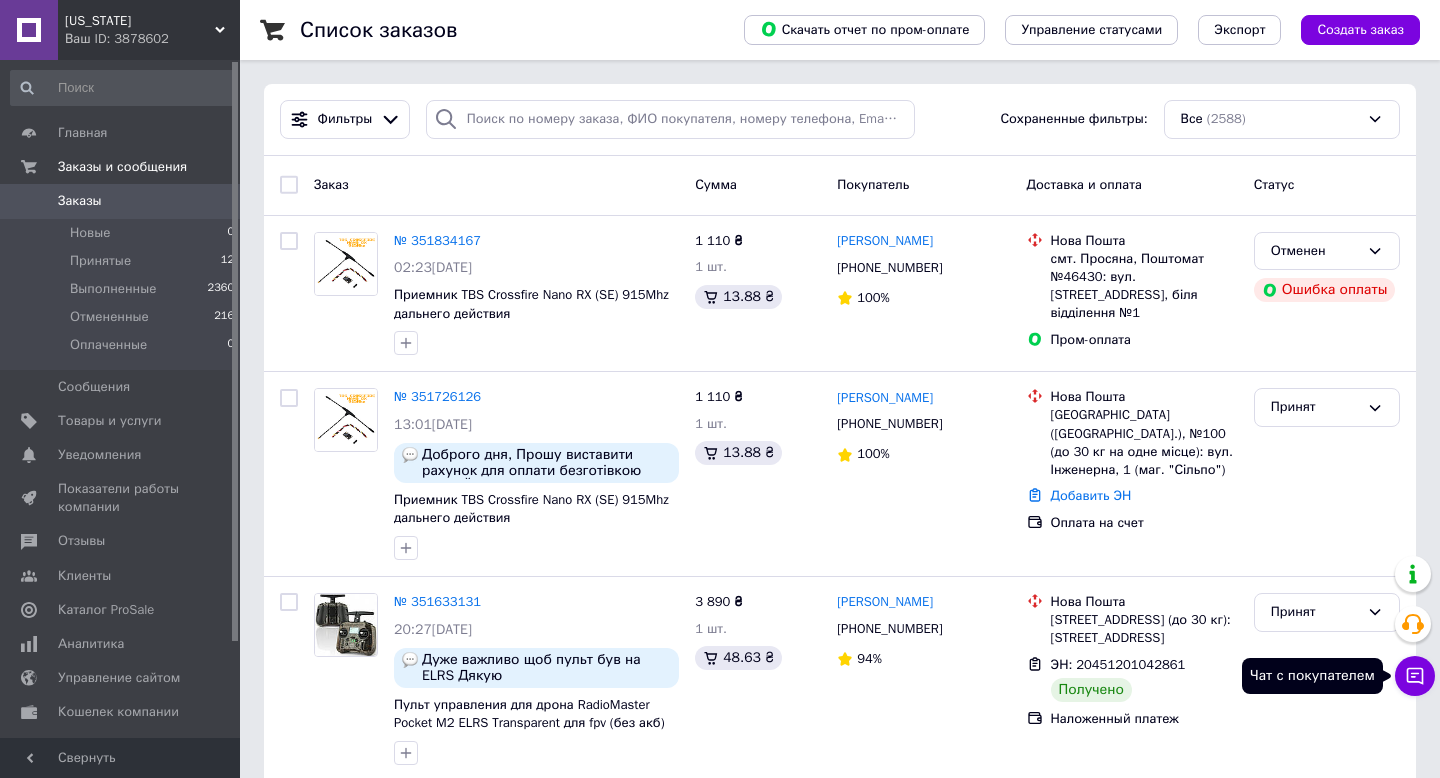 click on "Чат с покупателем" at bounding box center [1415, 676] 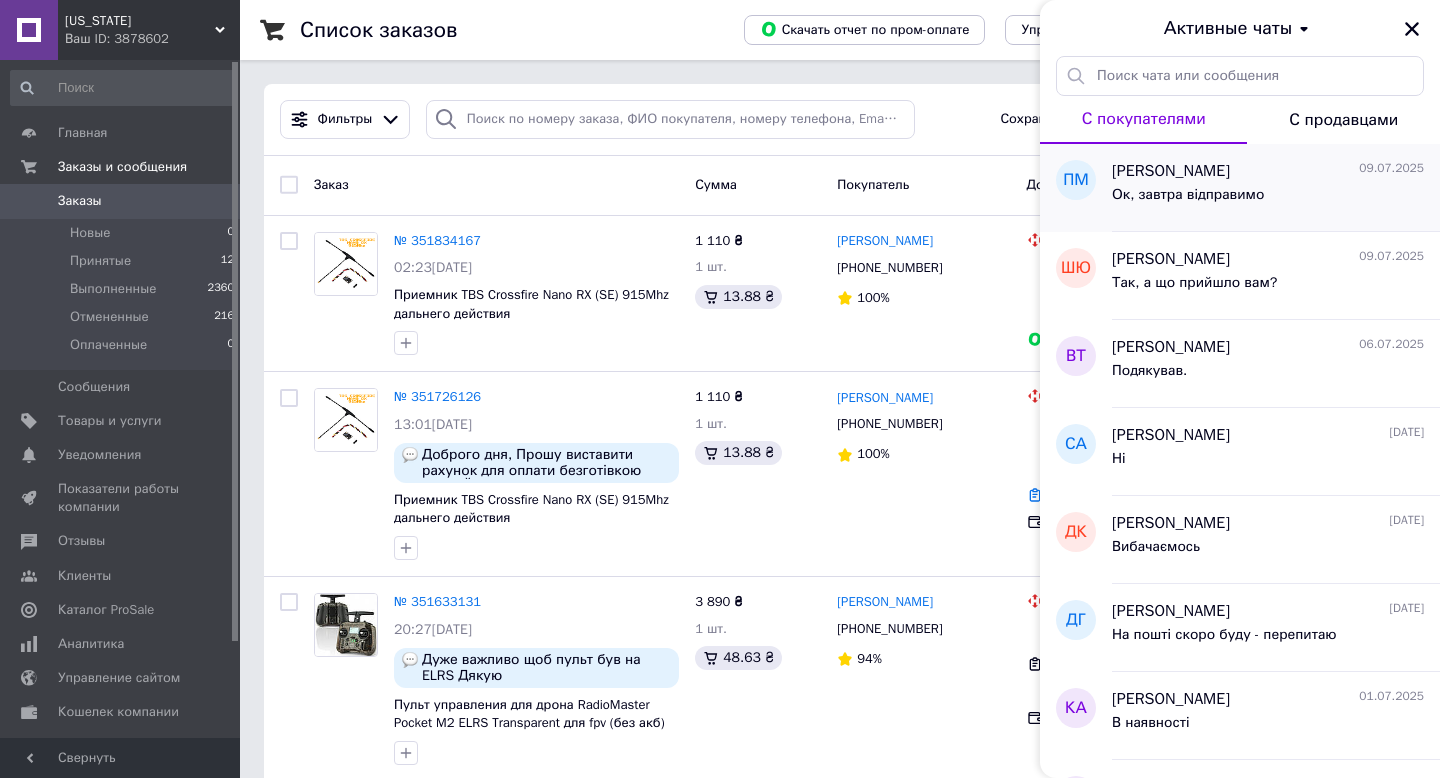 click on "Ок, завтра відправимо" at bounding box center [1268, 199] 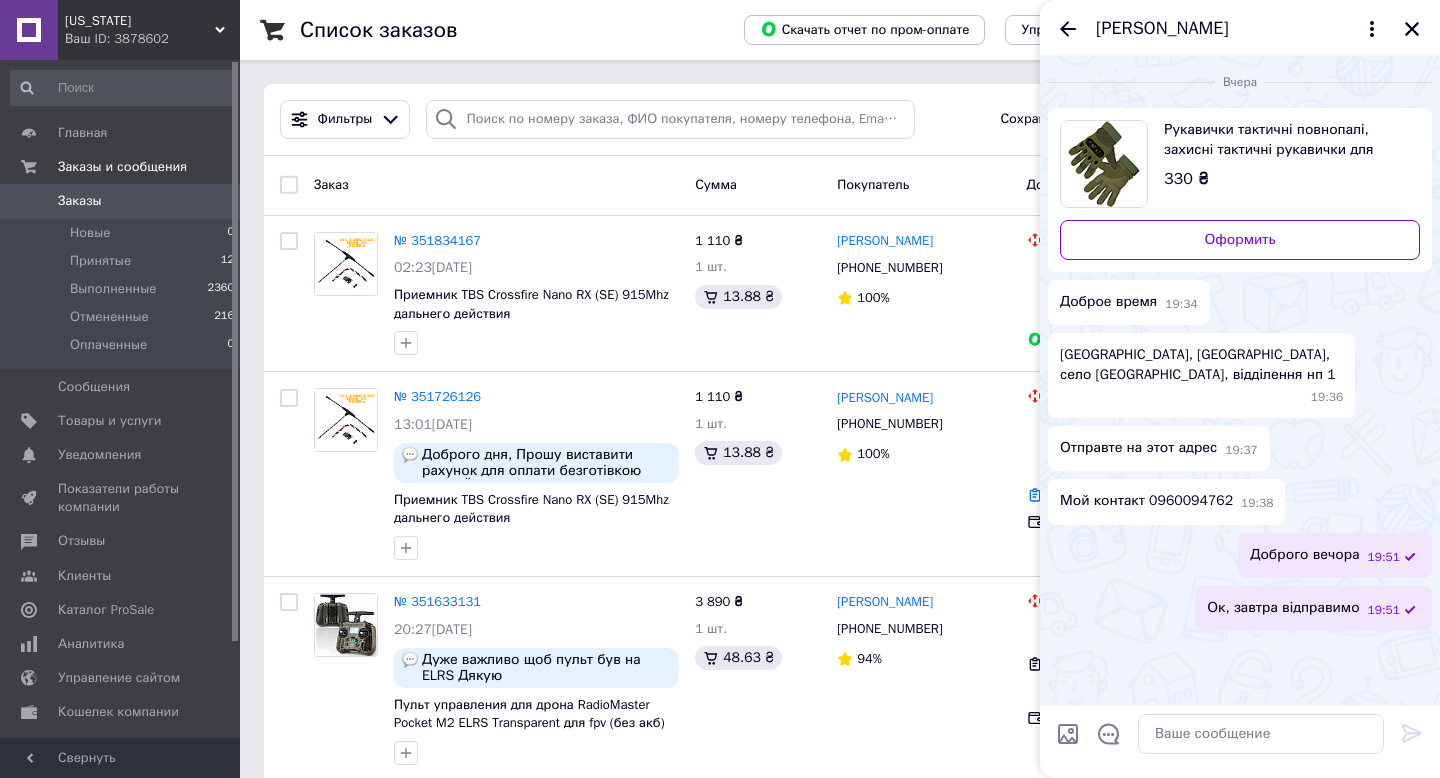 click on "Мой контакт 0960094762" at bounding box center [1146, 501] 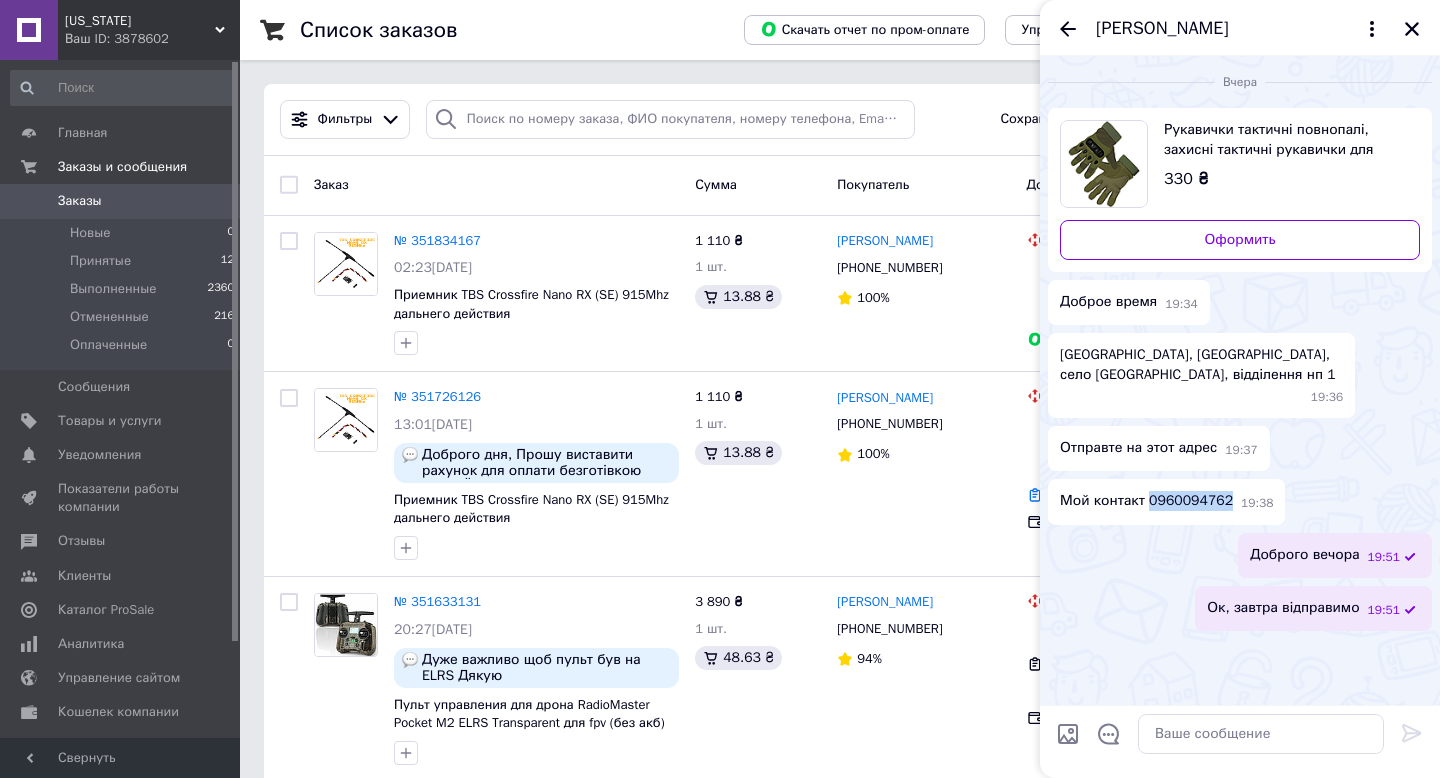 click on "Мой контакт 0960094762" at bounding box center [1146, 501] 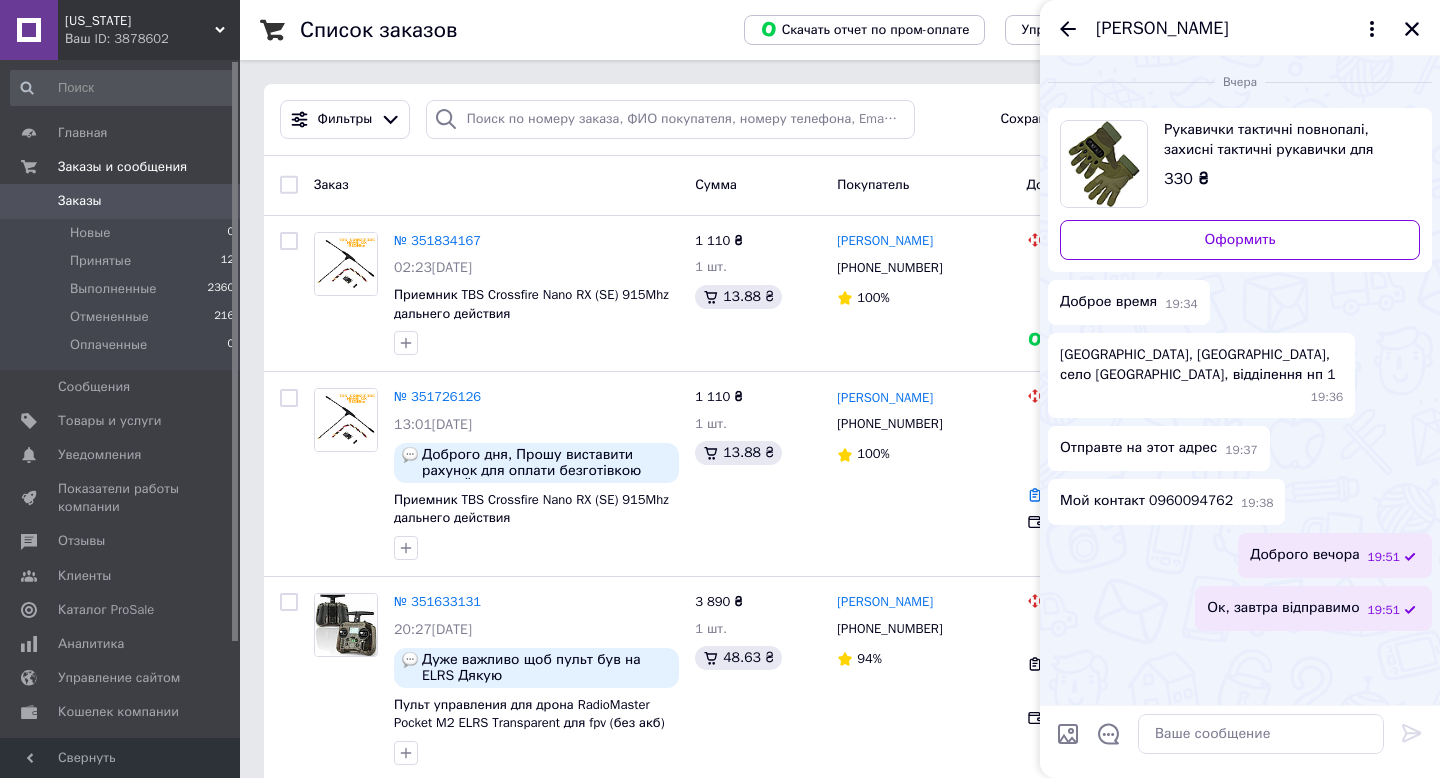 click on "19:36" at bounding box center [1205, 397] 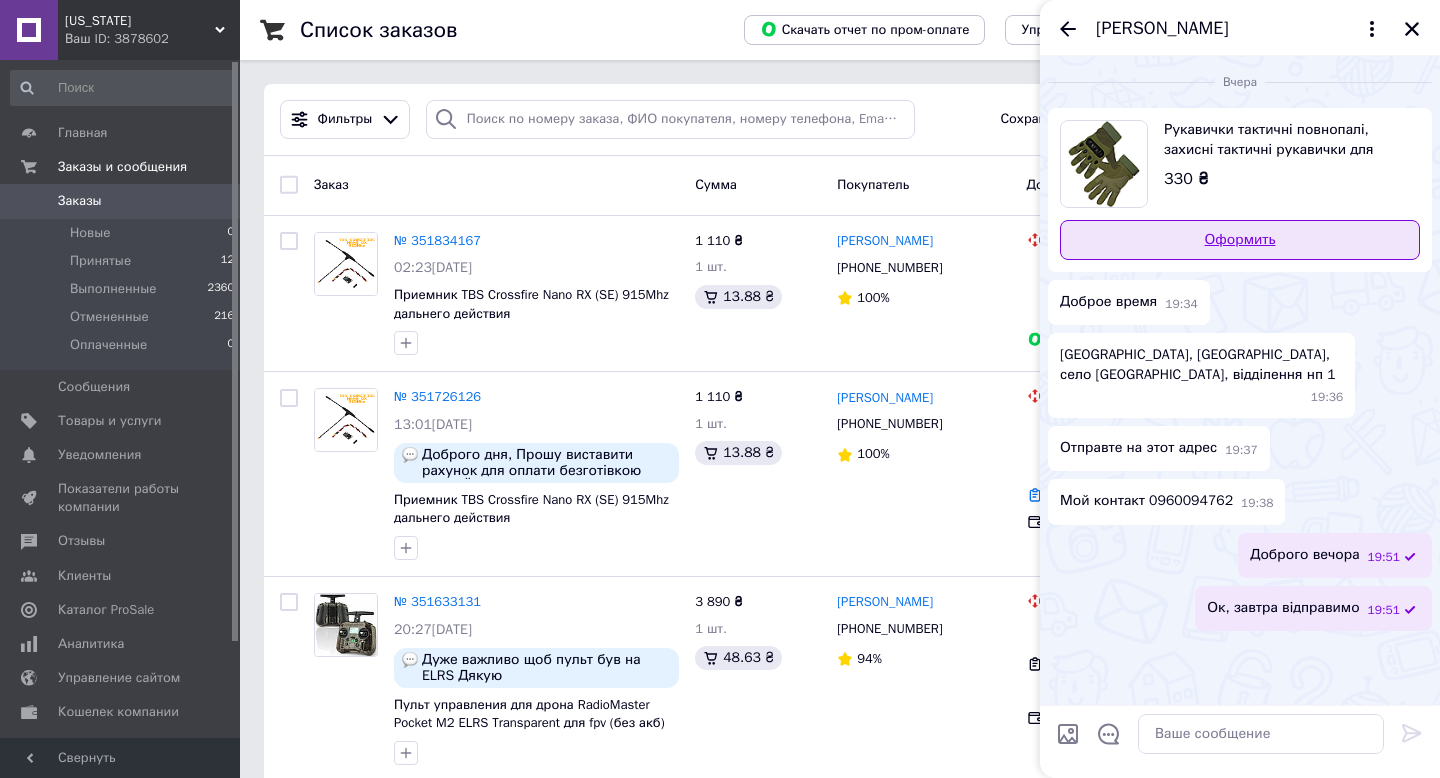 click on "Оформить" at bounding box center (1240, 240) 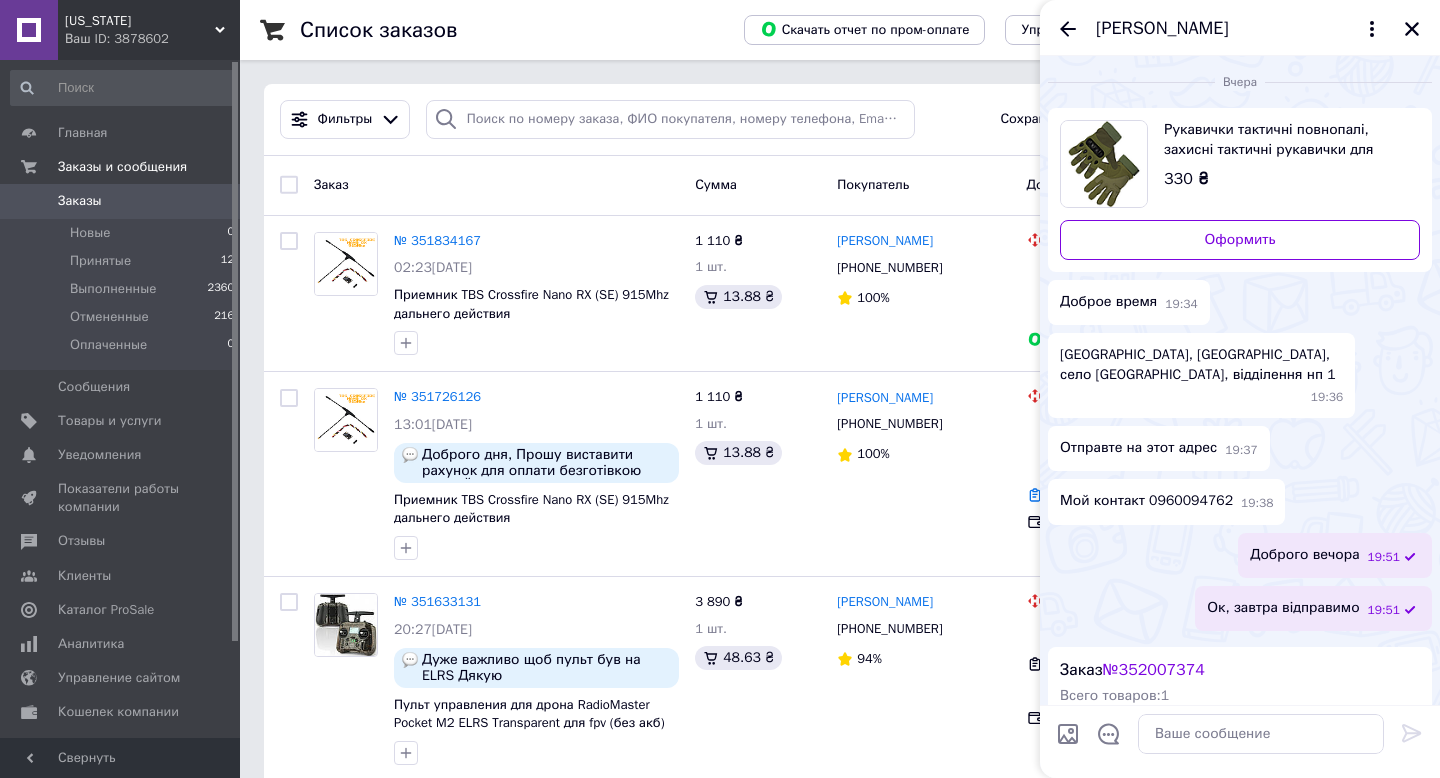 click on "[PERSON_NAME]" at bounding box center (1240, 28) 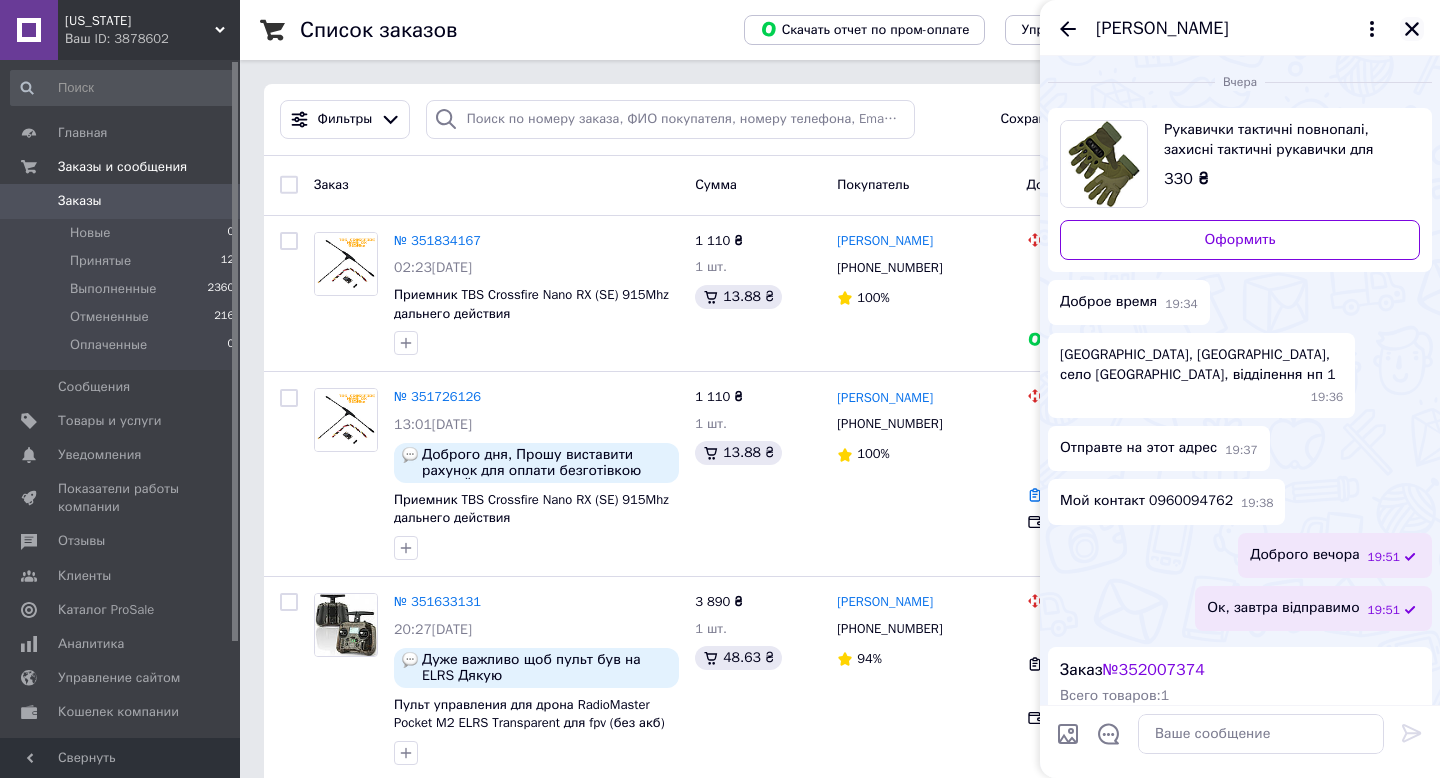 click 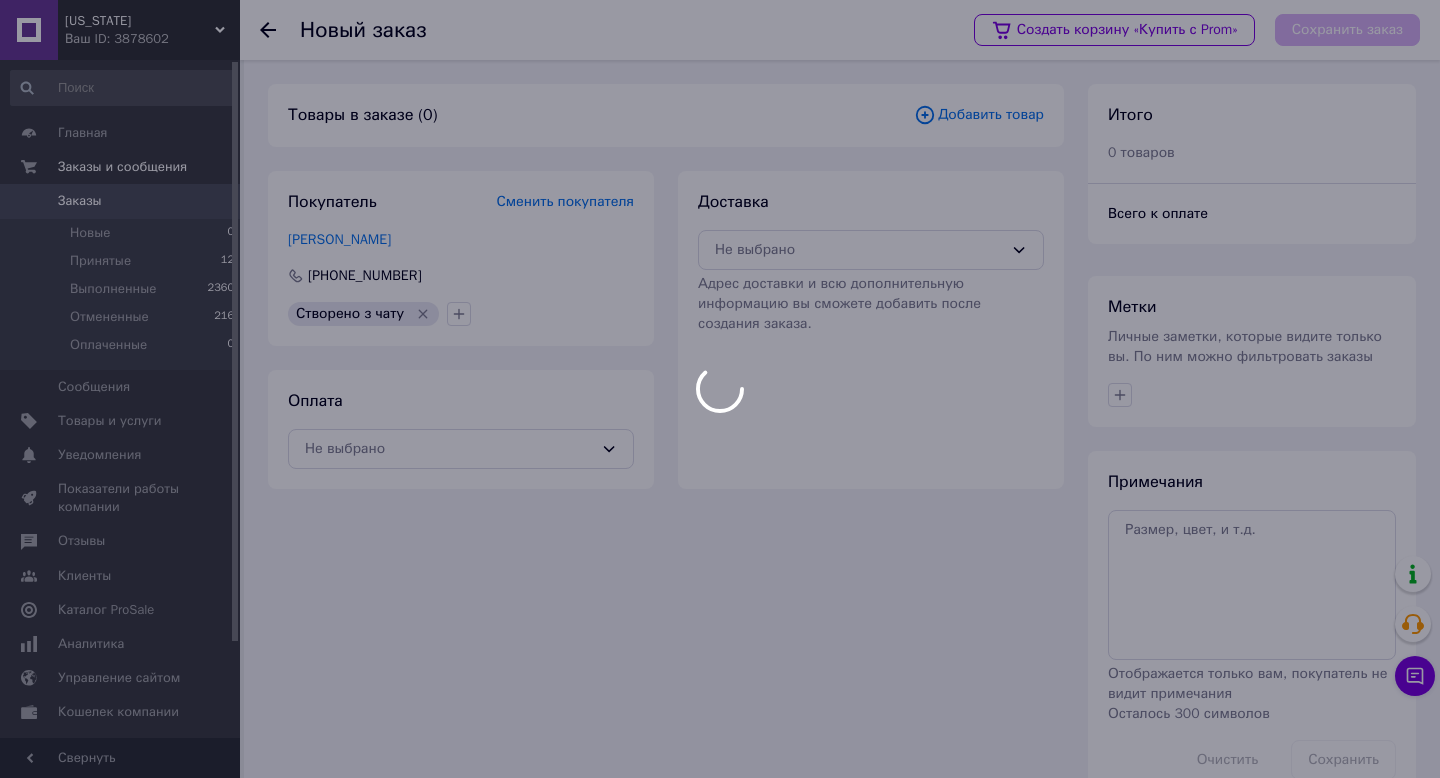 scroll, scrollTop: 0, scrollLeft: 0, axis: both 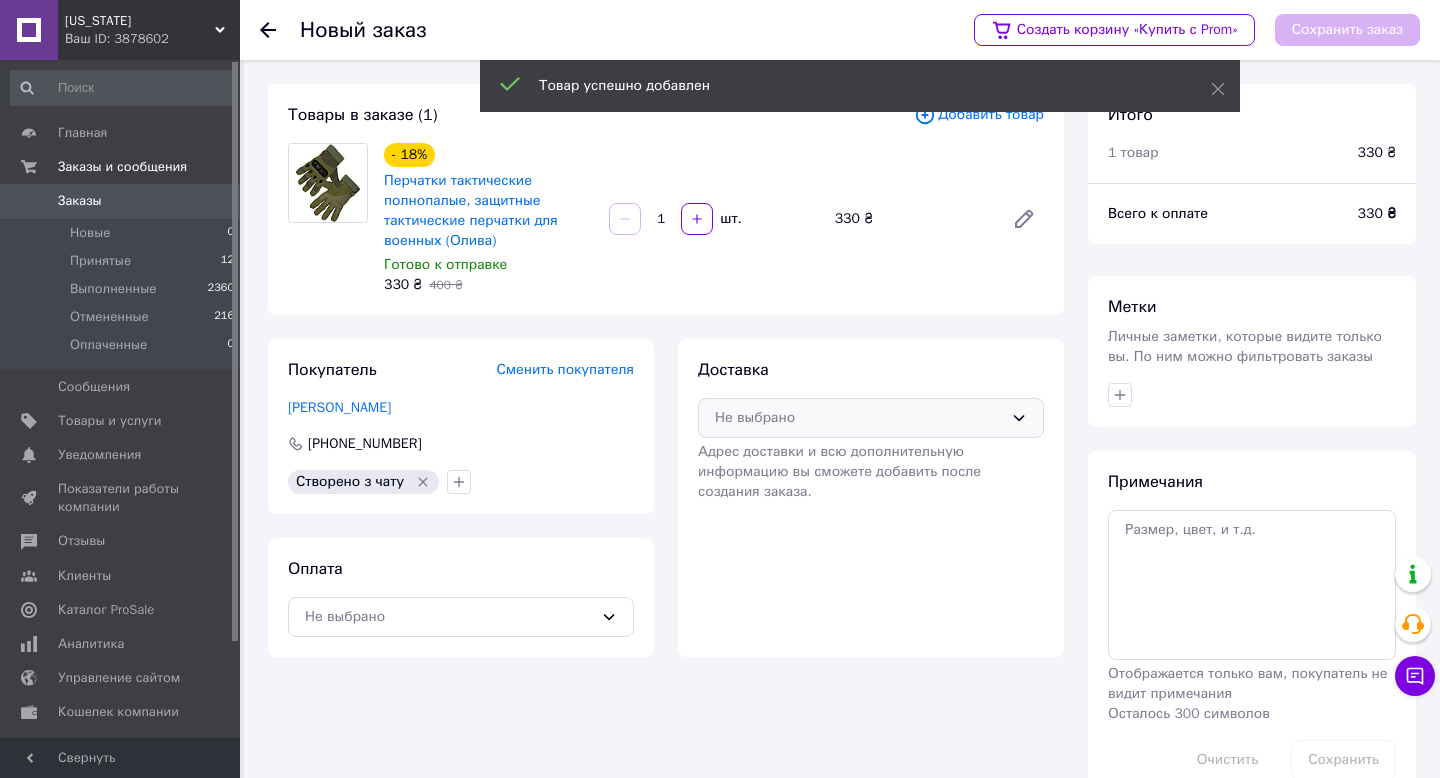 click on "Не выбрано" at bounding box center [871, 418] 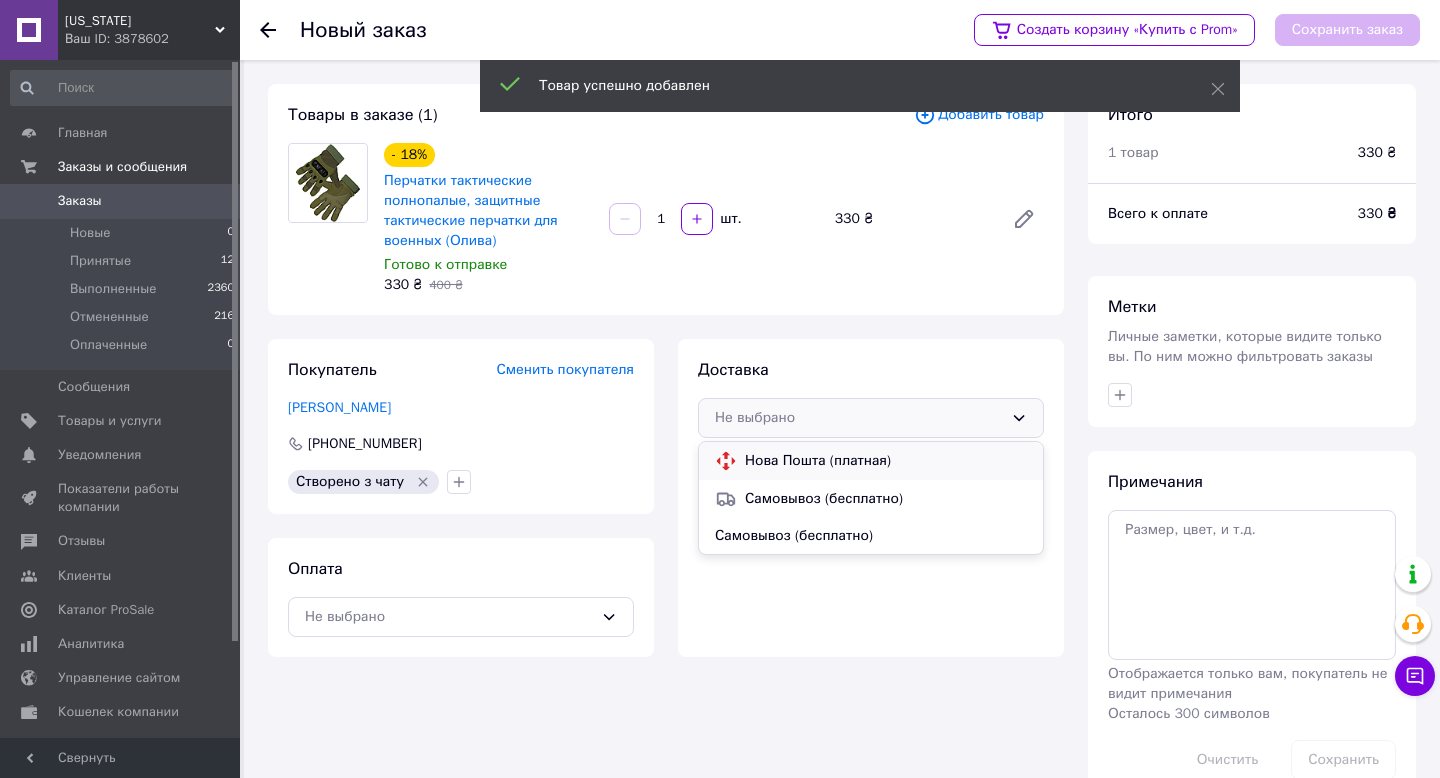 click on "Нова Пошта (платная)" at bounding box center (886, 461) 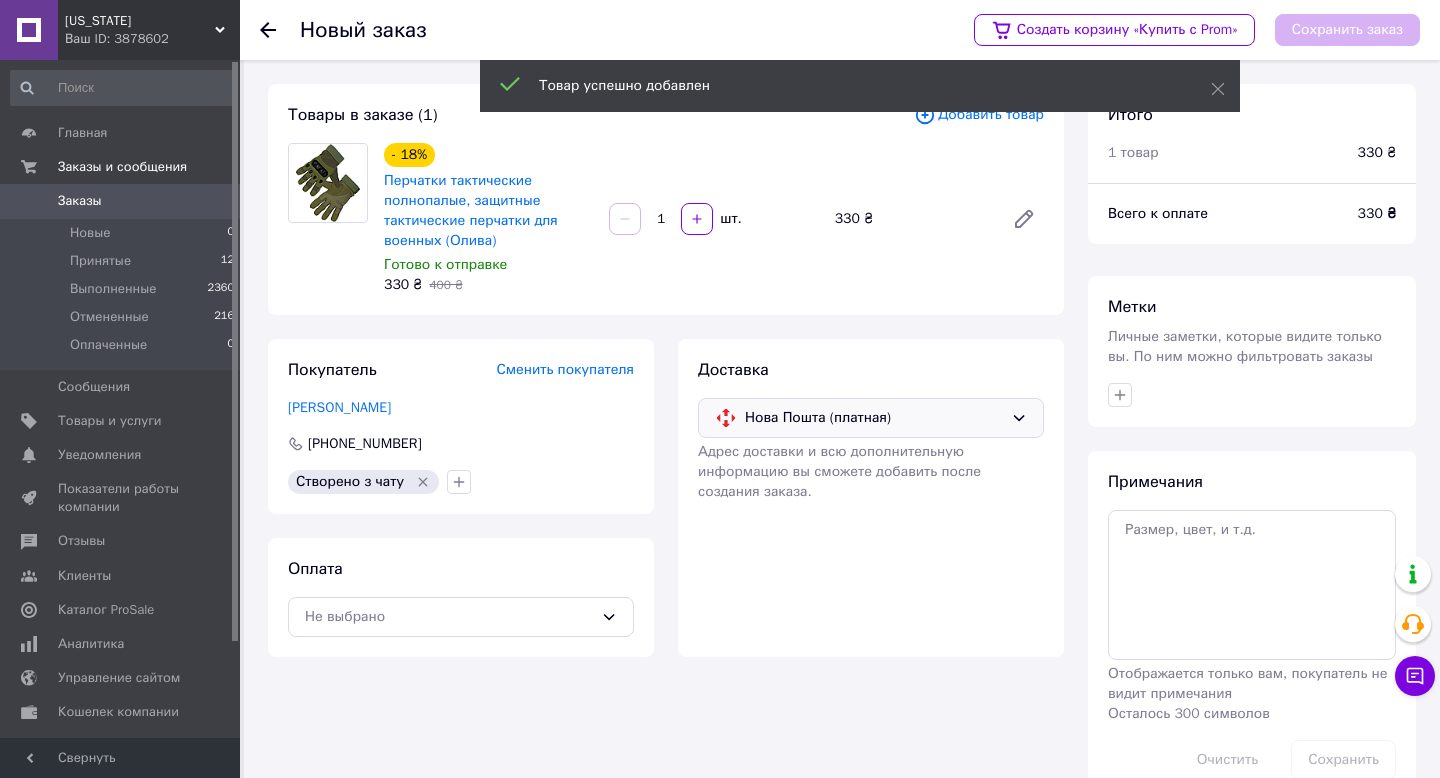 click on "Адрес доставки и всю дополнительную информацию
вы сможете добавить после создания заказа." at bounding box center [871, 472] 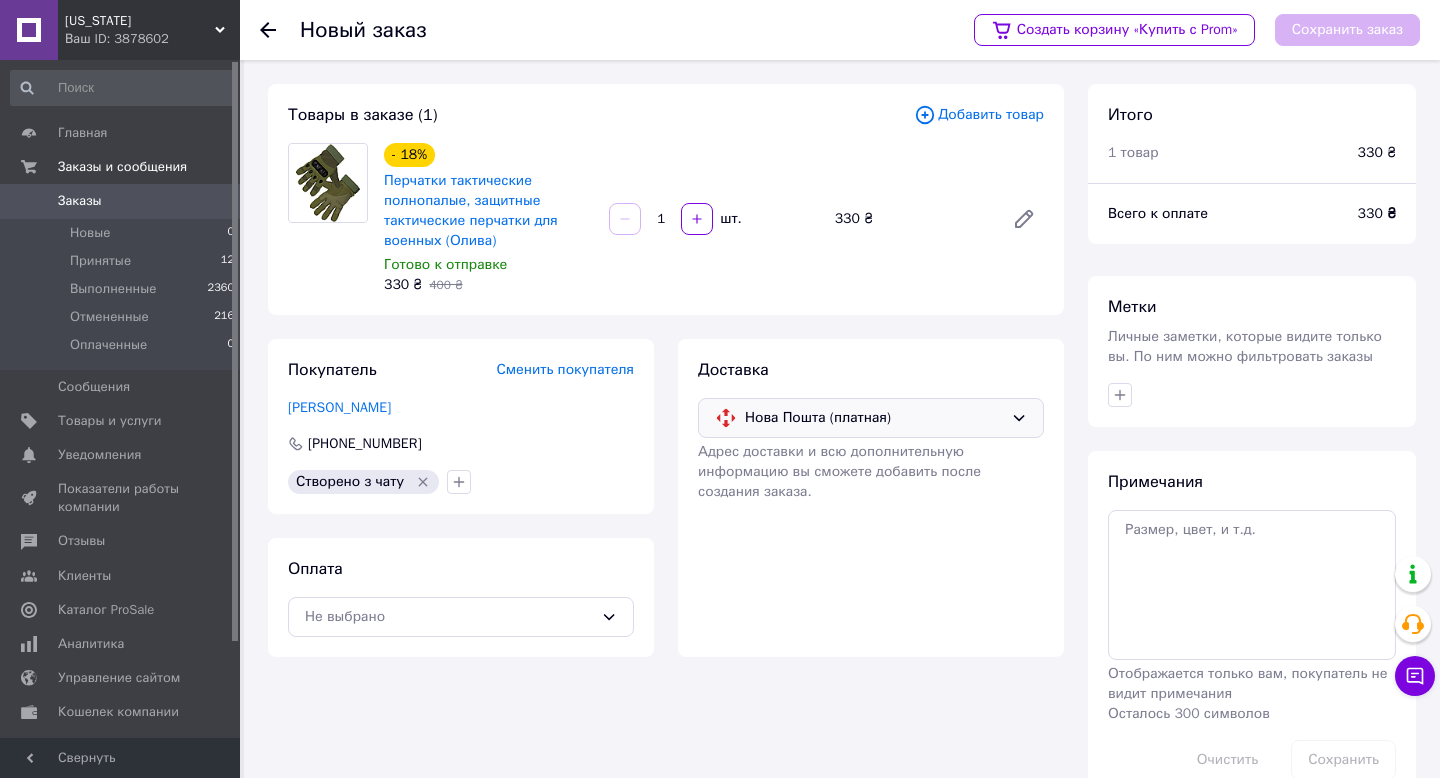 click on "Сохранить заказ" at bounding box center (1347, 30) 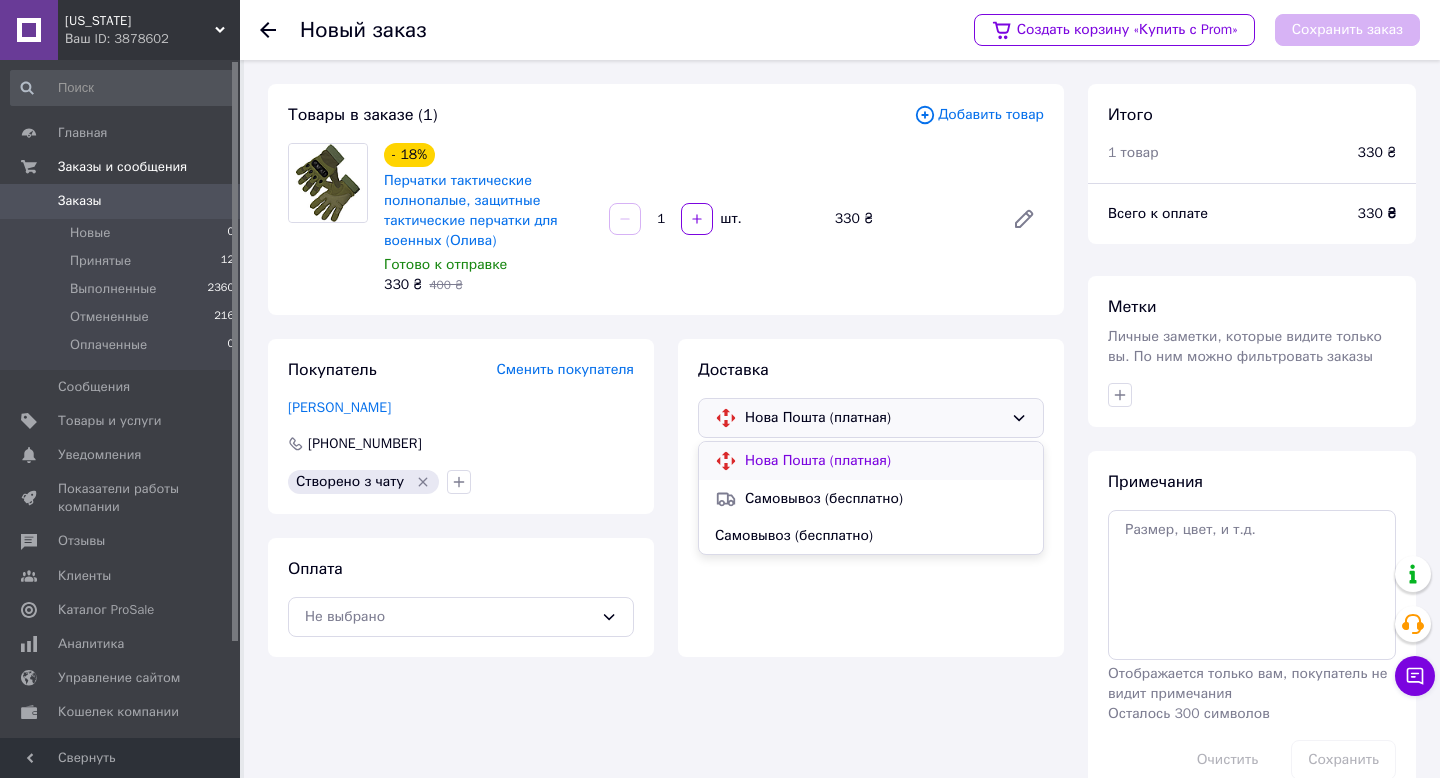 click on "Нова Пошта (платная)" at bounding box center (886, 461) 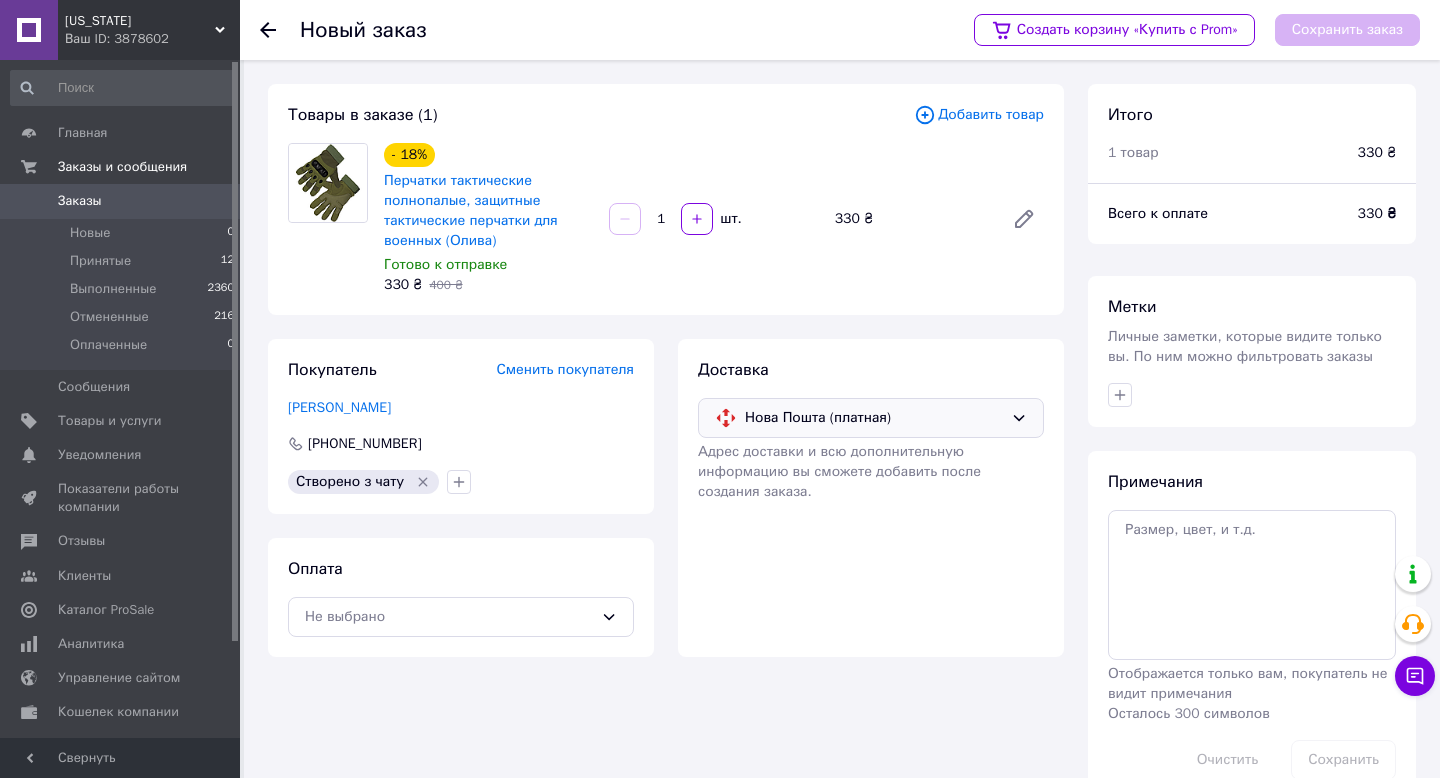 click on "Адрес доставки и всю дополнительную информацию
вы сможете добавить после создания заказа." at bounding box center [839, 471] 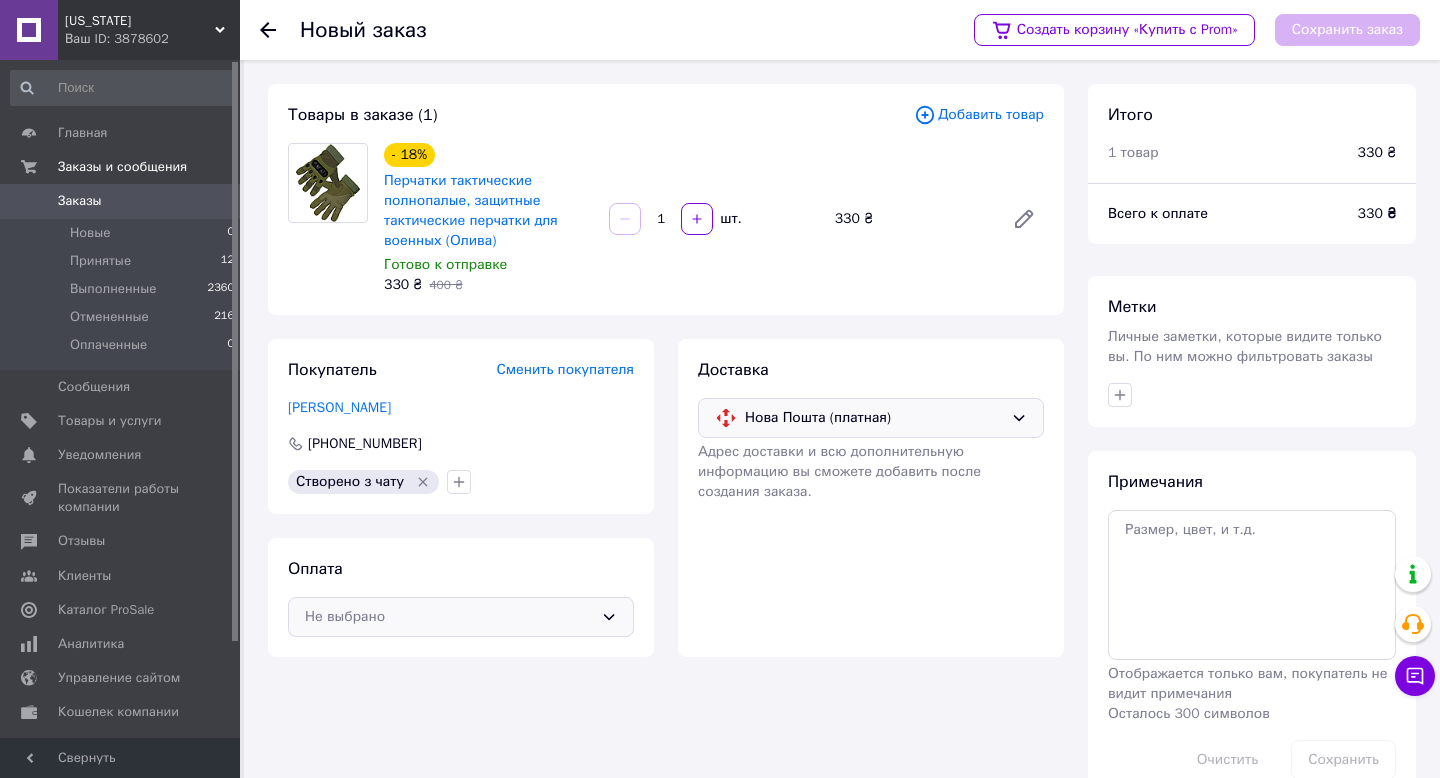 click on "Не выбрано" at bounding box center (449, 617) 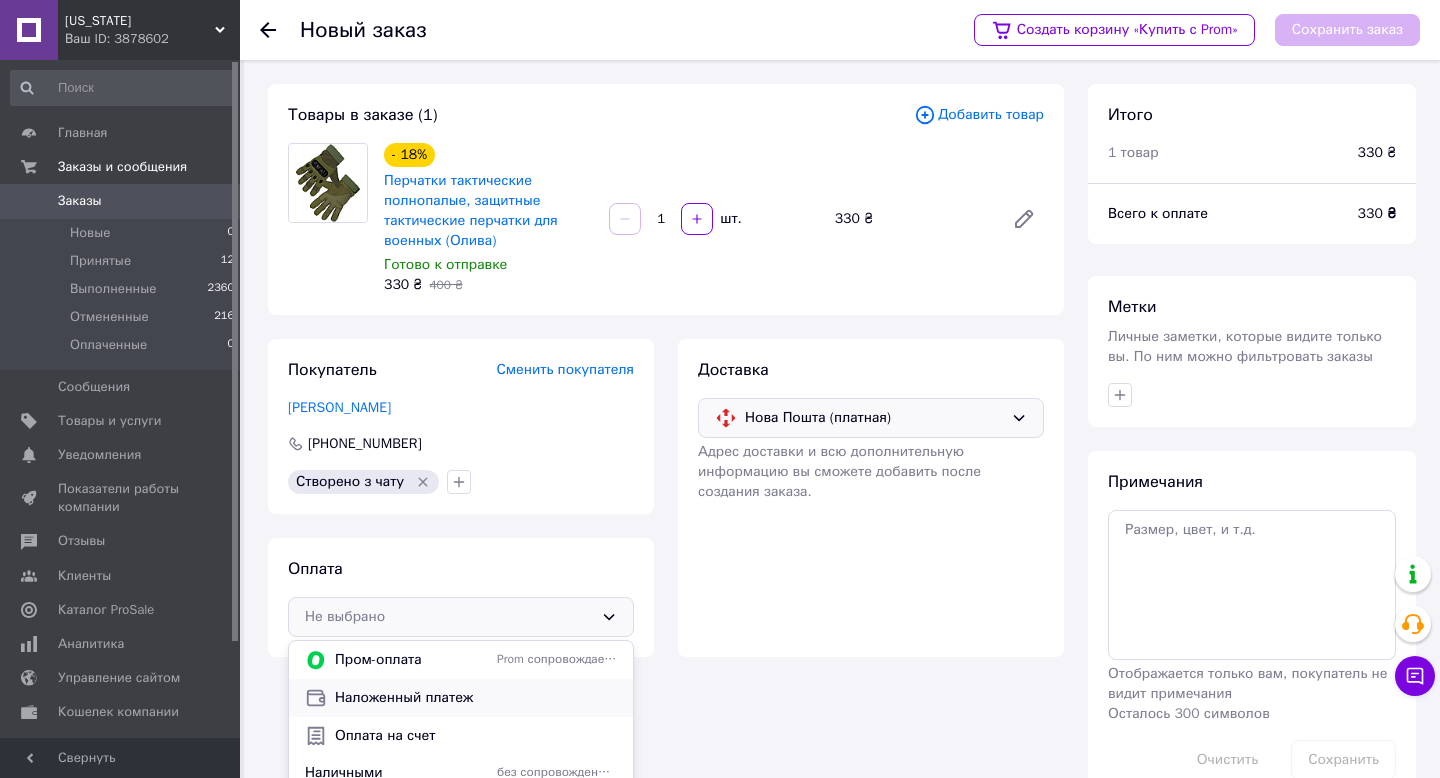 click on "Наложенный платеж" at bounding box center (461, 698) 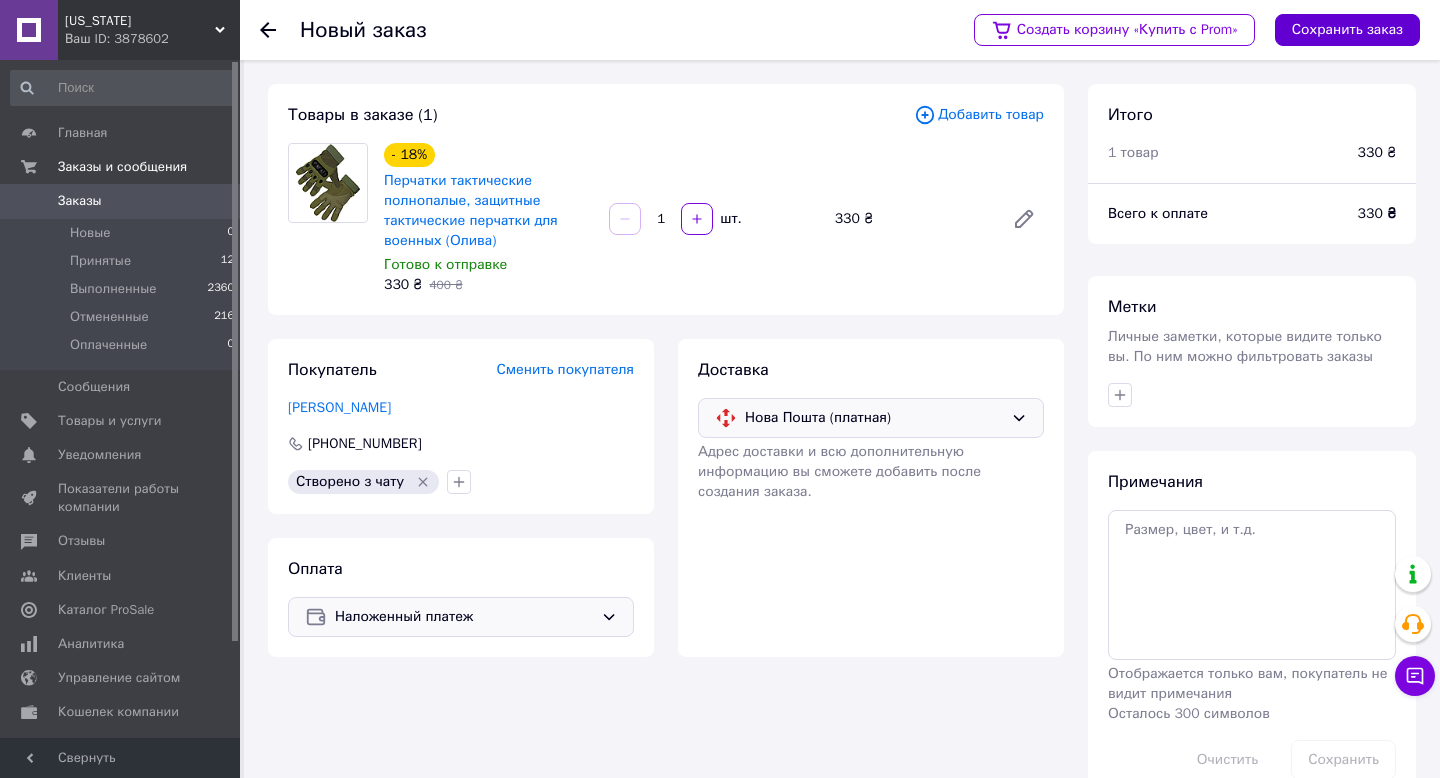 click on "Сохранить заказ" at bounding box center [1347, 30] 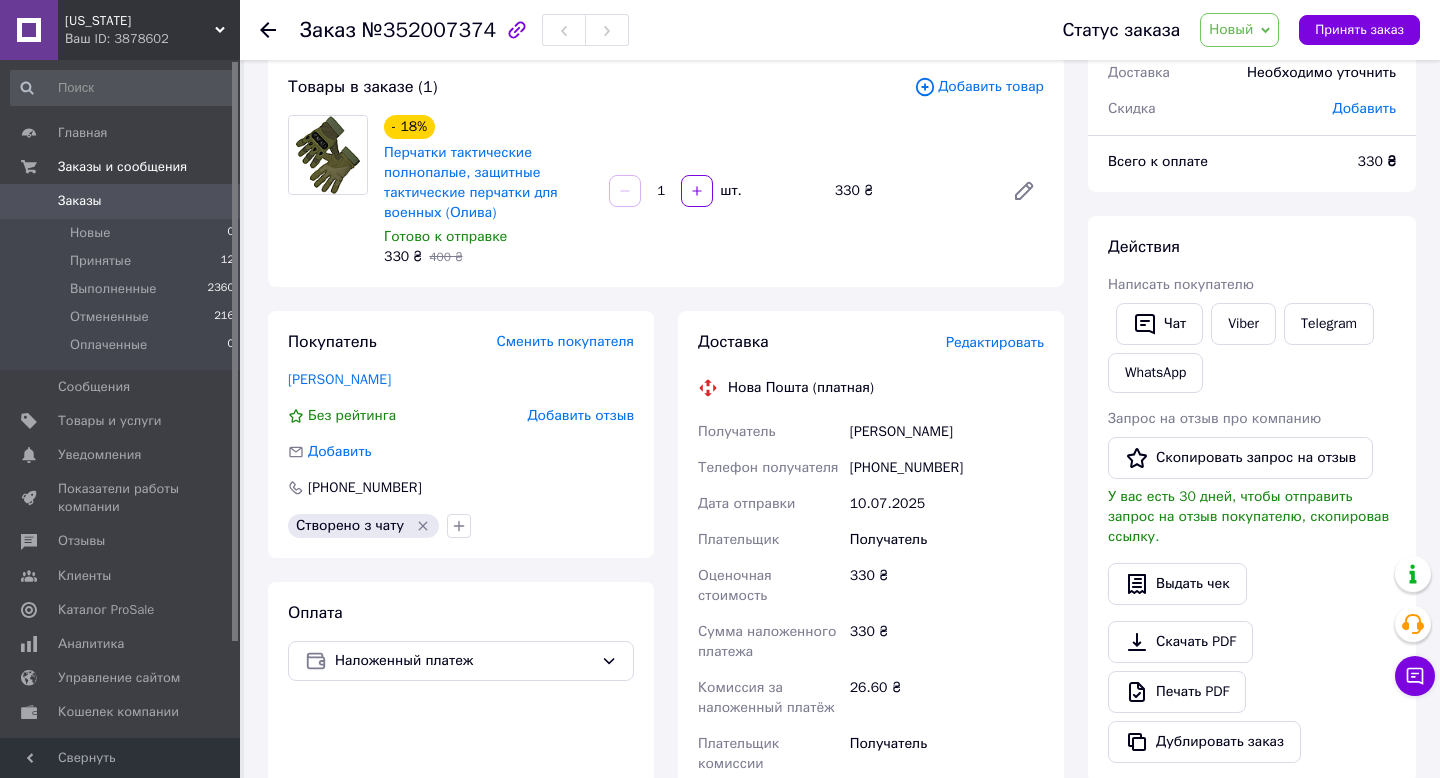 scroll, scrollTop: 153, scrollLeft: 0, axis: vertical 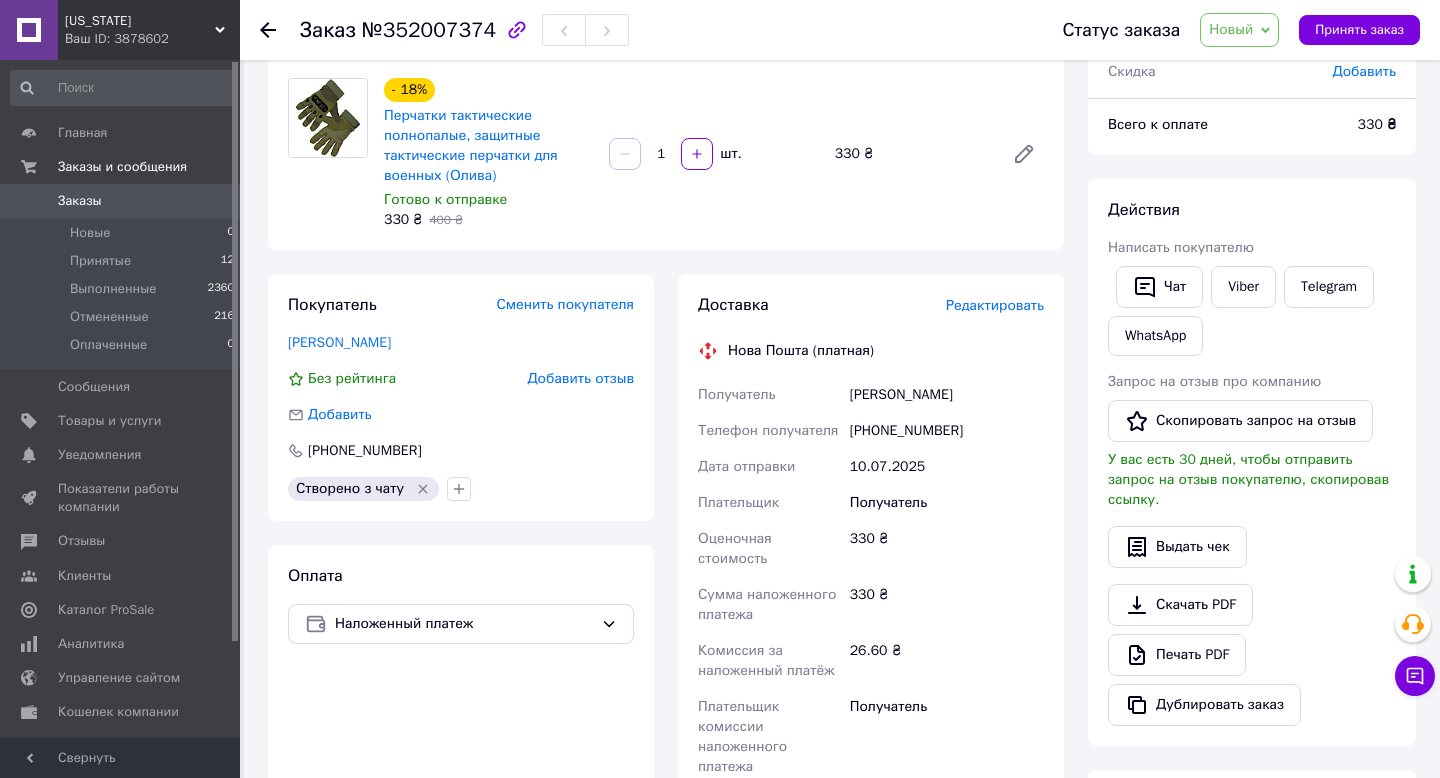 click on "Редактировать" at bounding box center [995, 305] 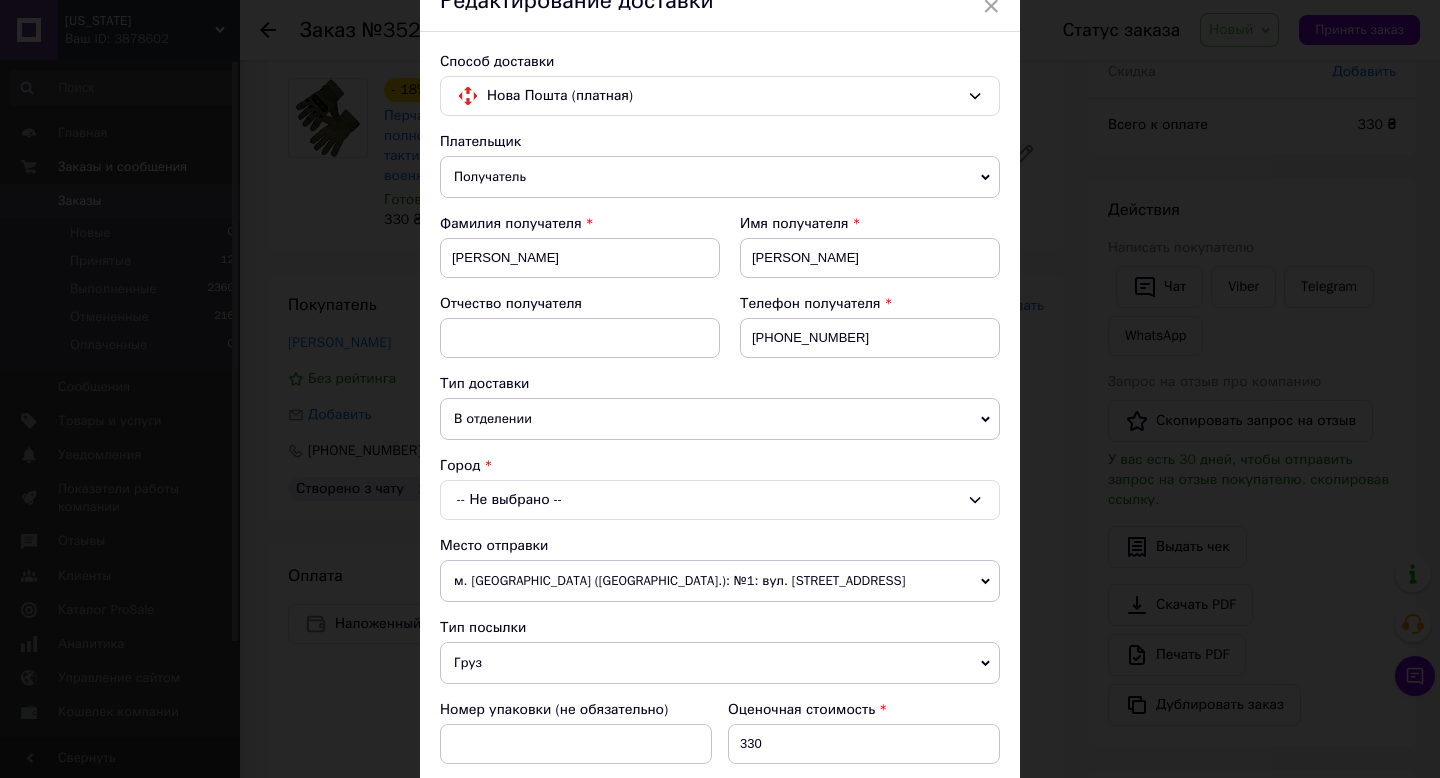 click on "-- Не выбрано --" at bounding box center [720, 500] 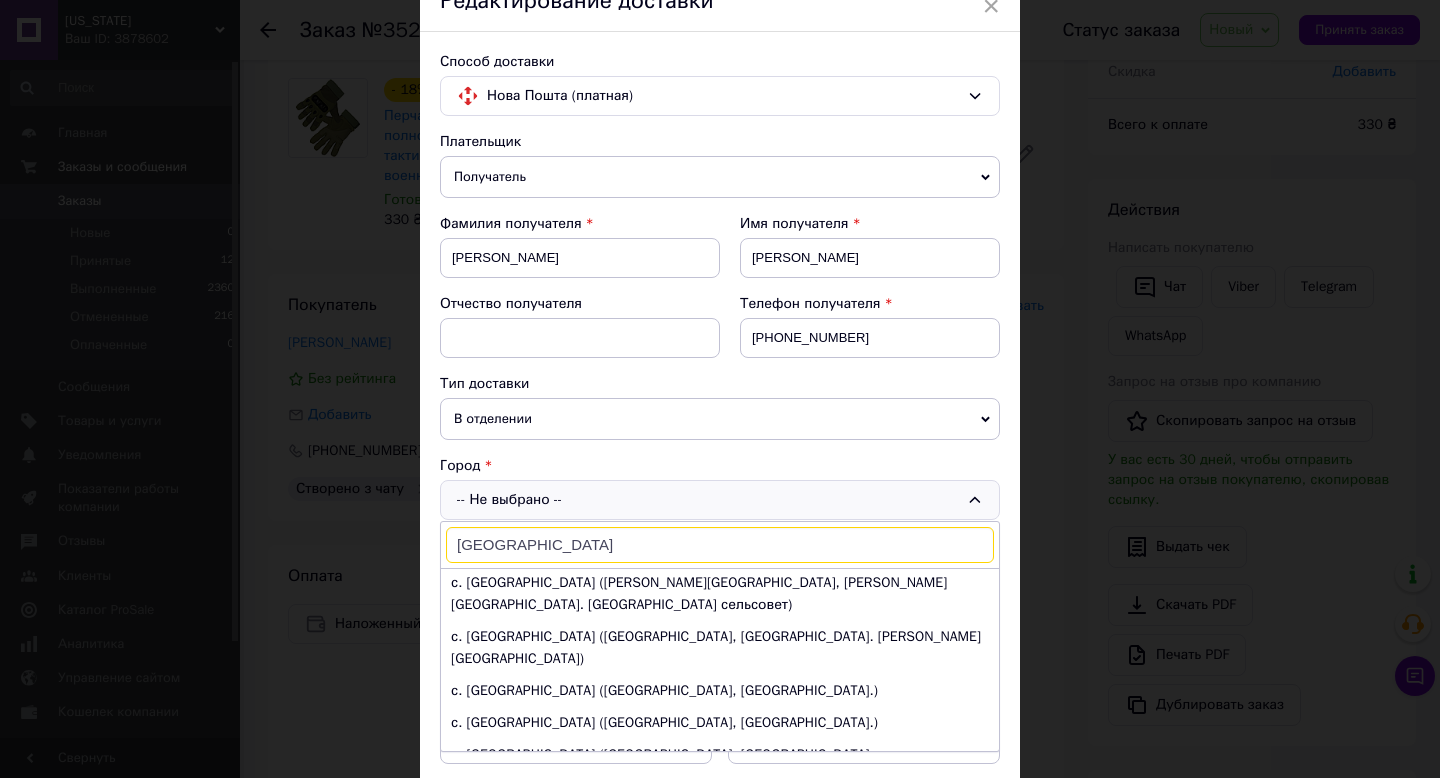 scroll, scrollTop: 1536, scrollLeft: 0, axis: vertical 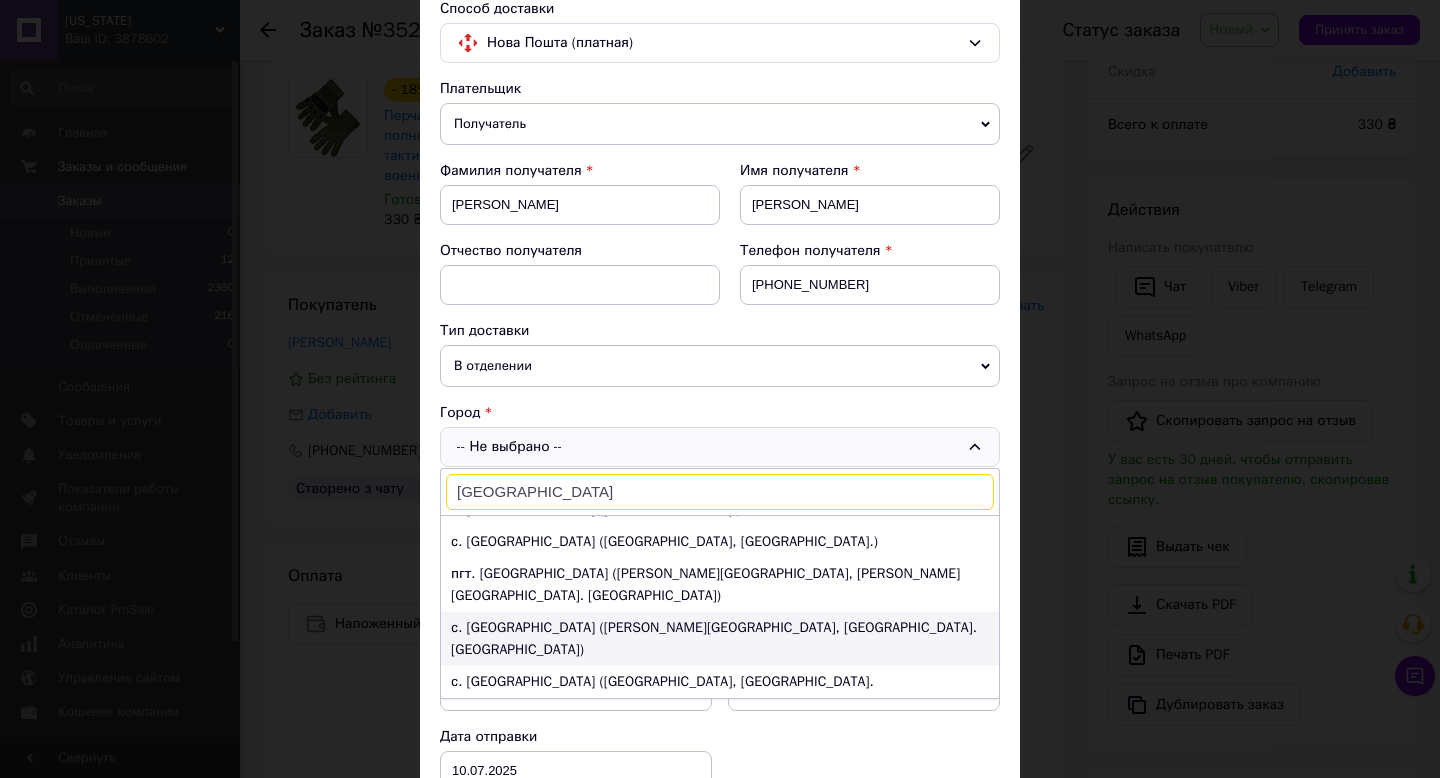 type on "олександрівка" 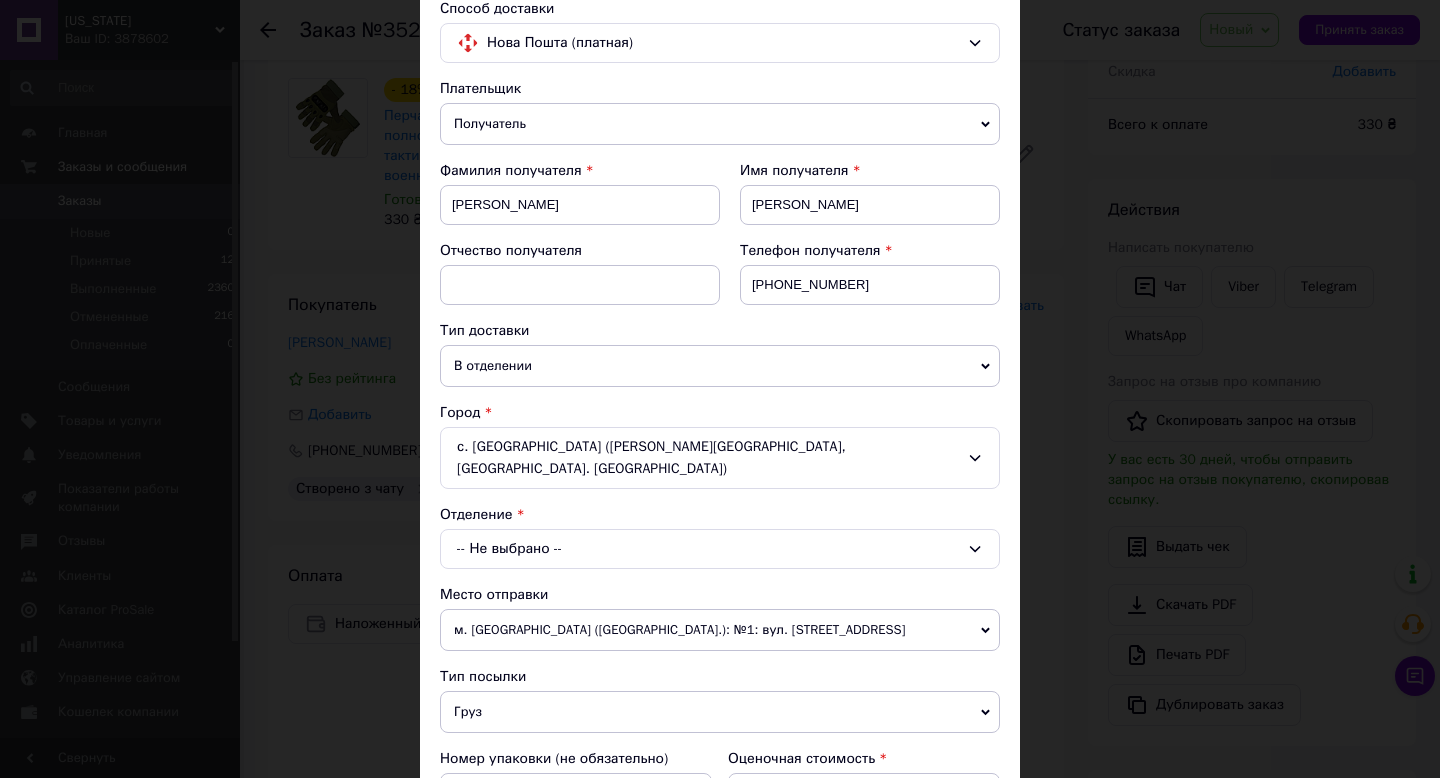 click on "-- Не выбрано --" at bounding box center (720, 549) 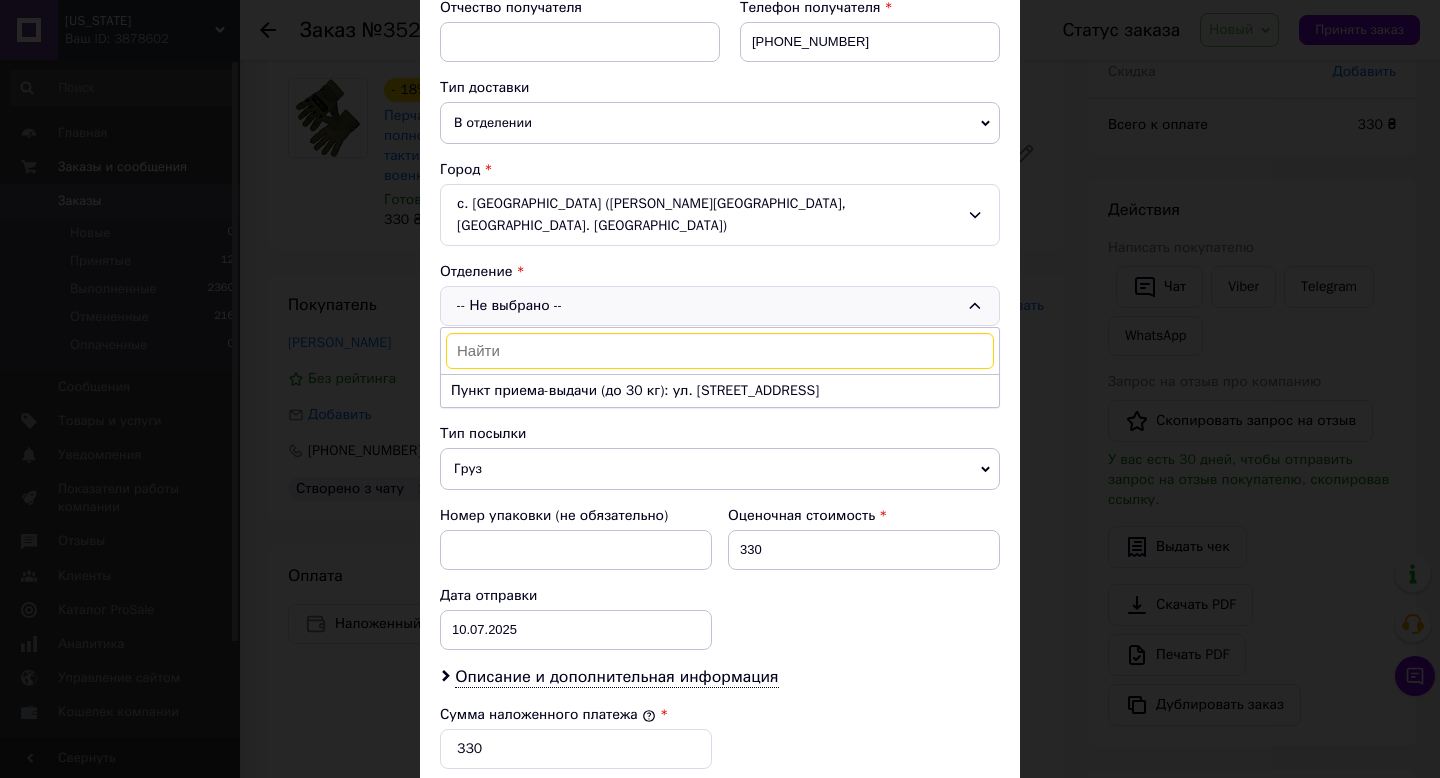 scroll, scrollTop: 416, scrollLeft: 0, axis: vertical 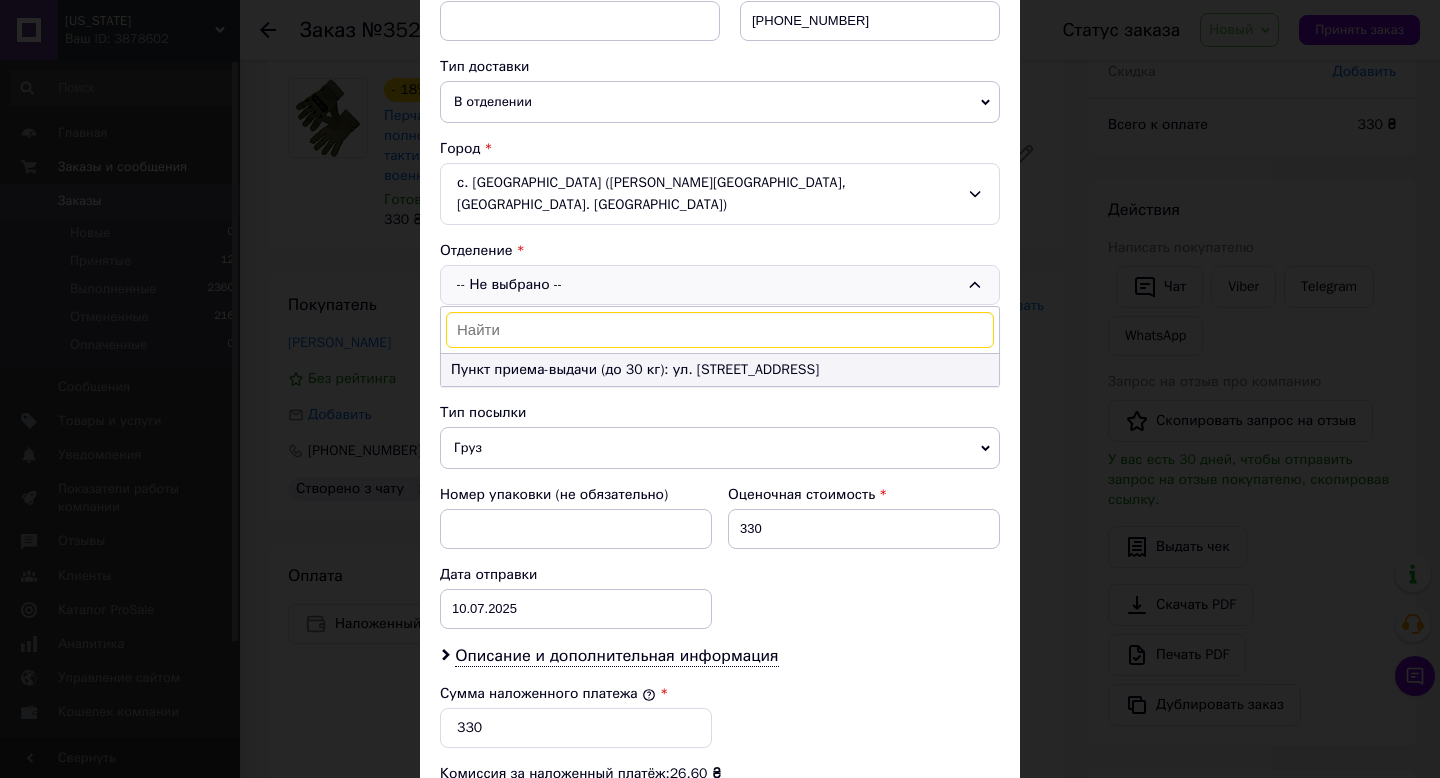 click on "Пункт приема-выдачи (до 30 кг): ул. Центральная, 3а" at bounding box center [720, 370] 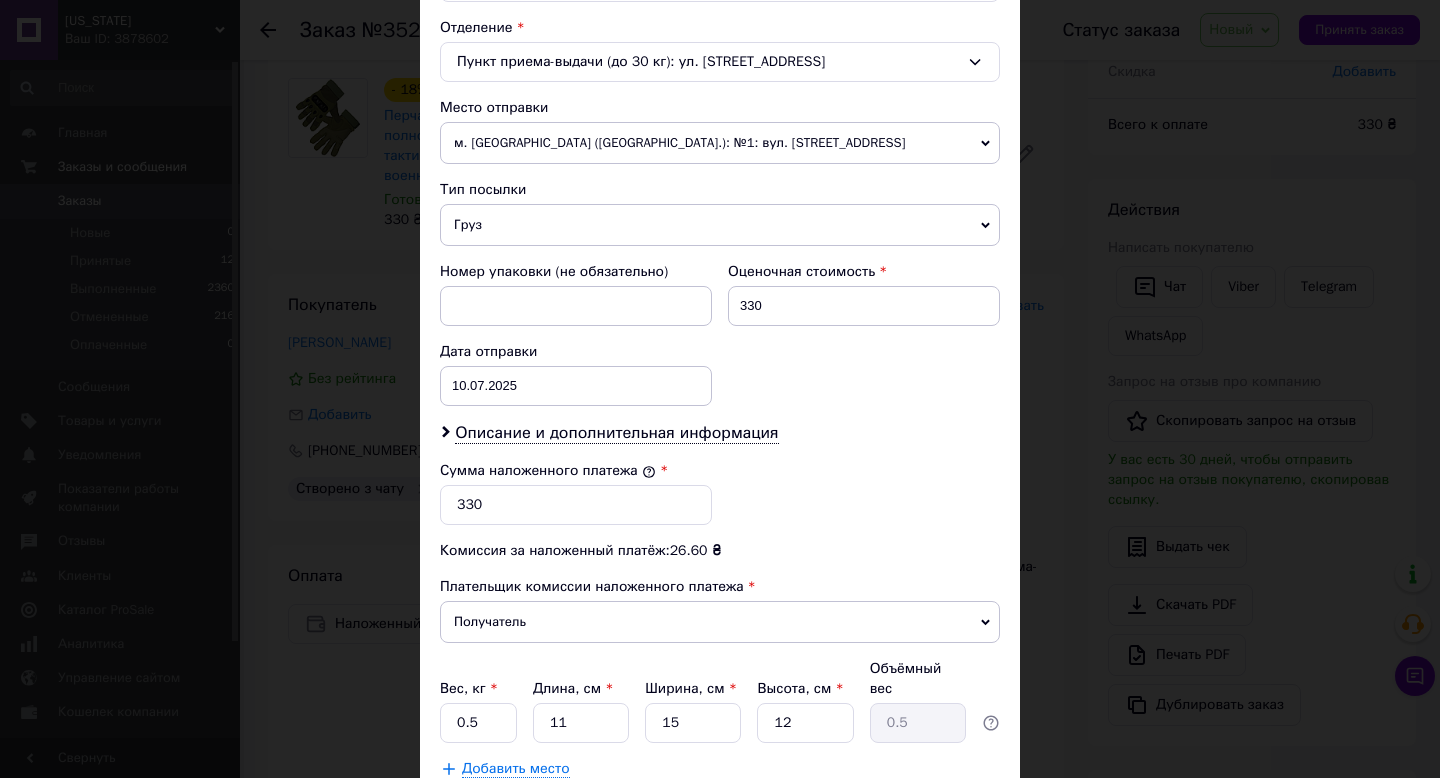 scroll, scrollTop: 790, scrollLeft: 0, axis: vertical 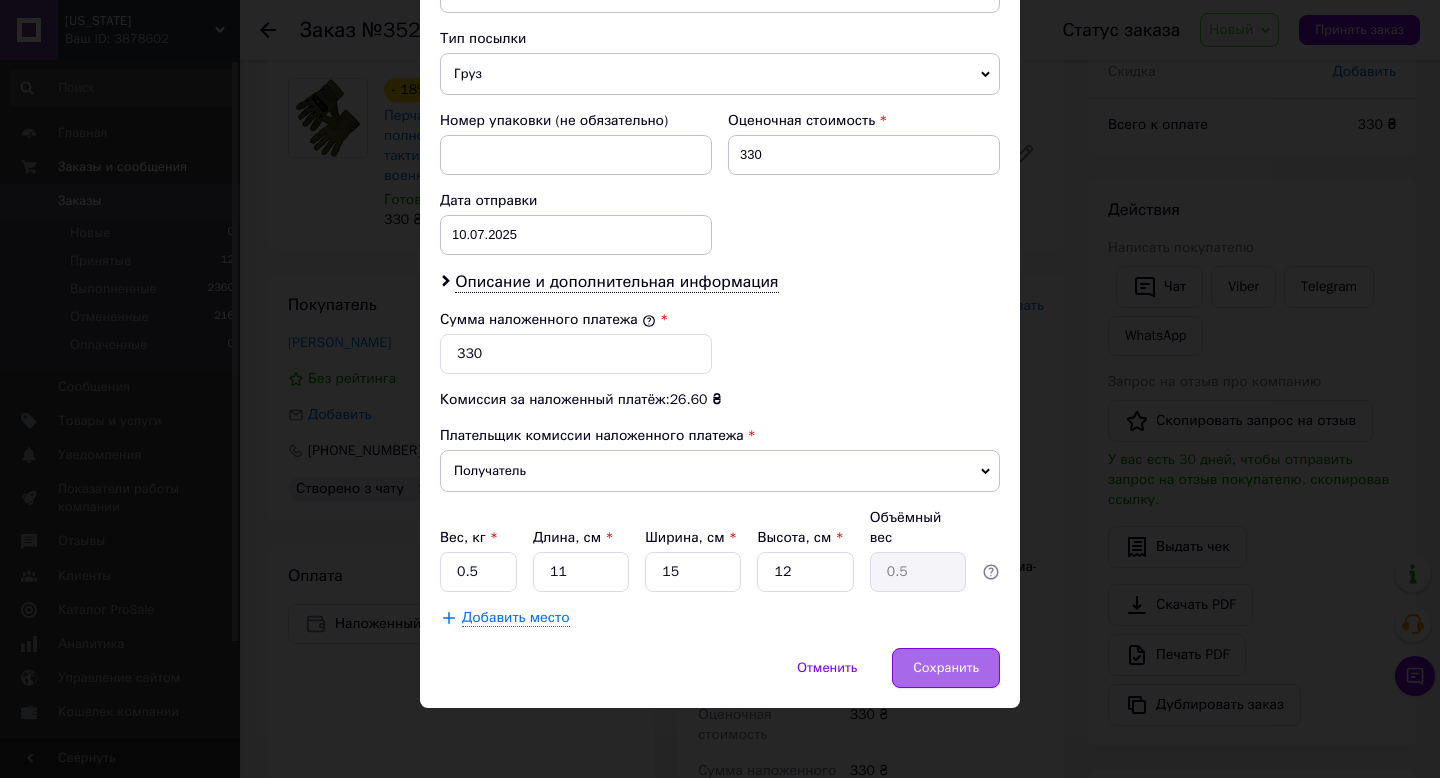 click on "Сохранить" at bounding box center (946, 668) 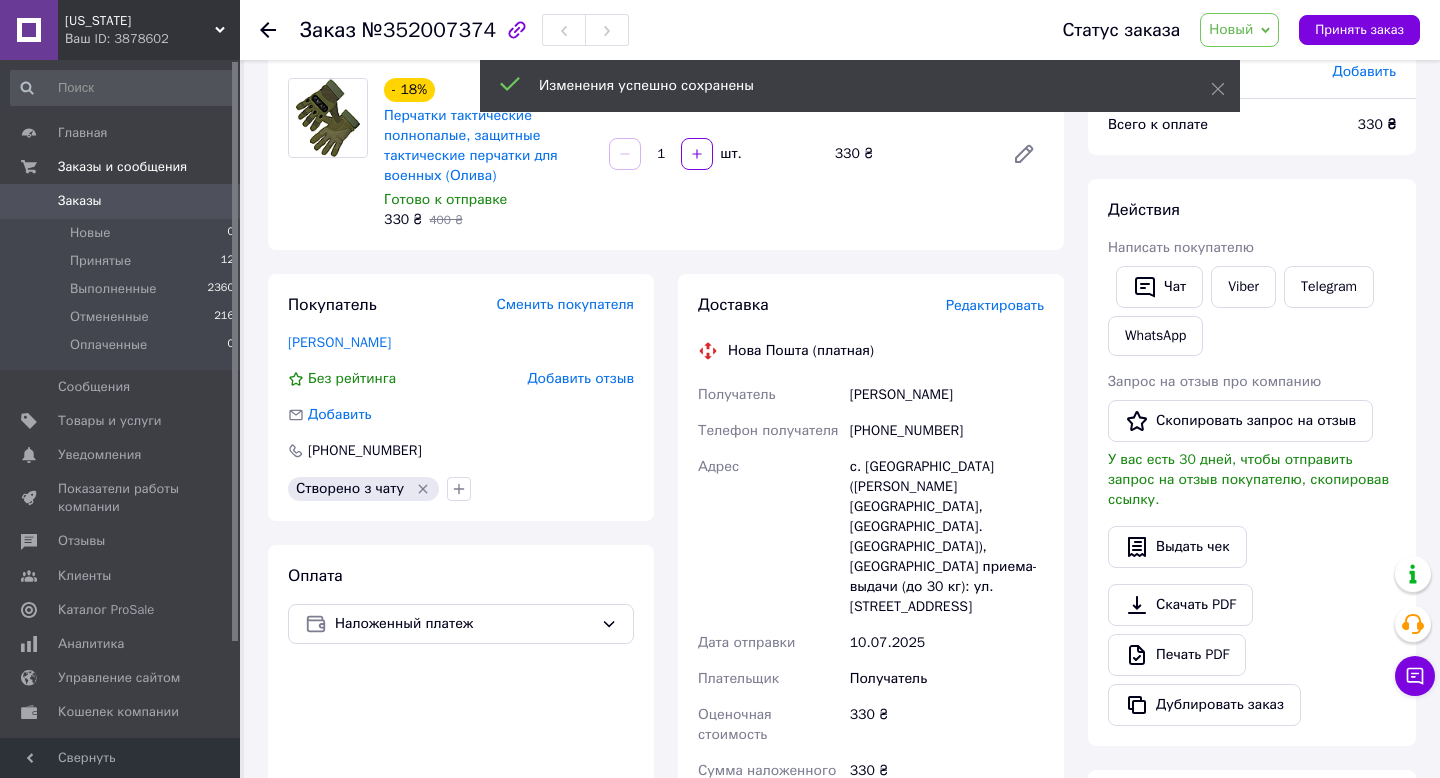 click on "+380960094762" at bounding box center [947, 431] 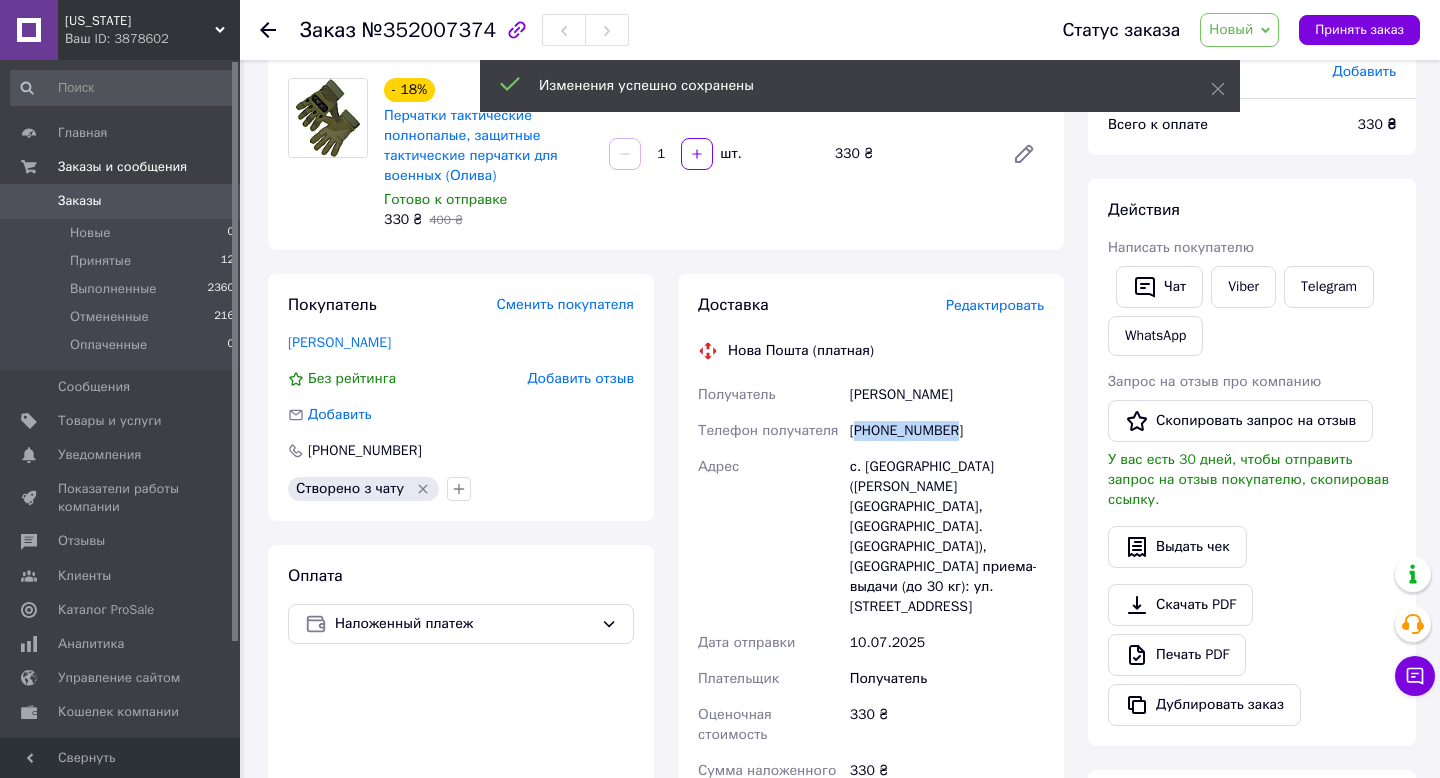 click on "+380960094762" at bounding box center [947, 431] 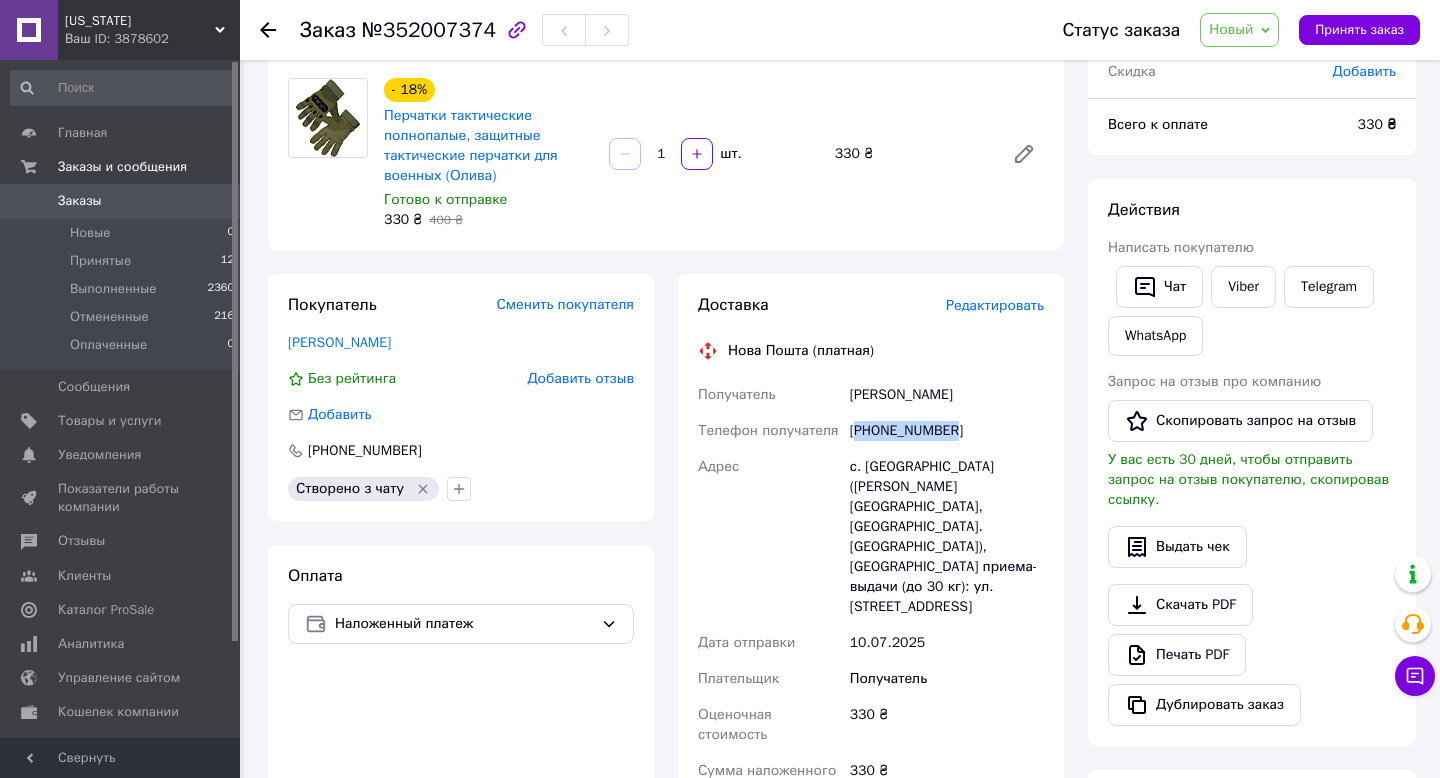 click on "+380960094762" at bounding box center [947, 431] 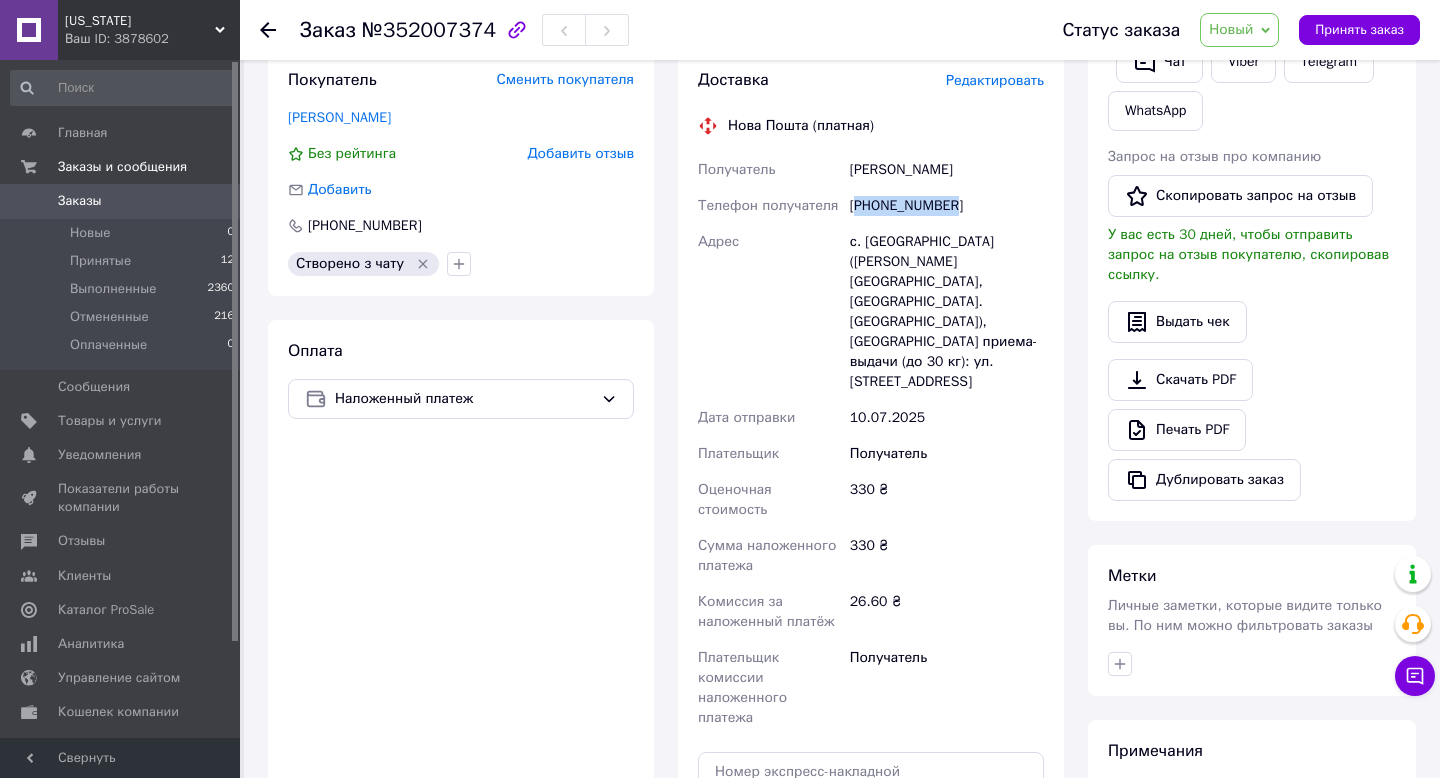 scroll, scrollTop: 398, scrollLeft: 0, axis: vertical 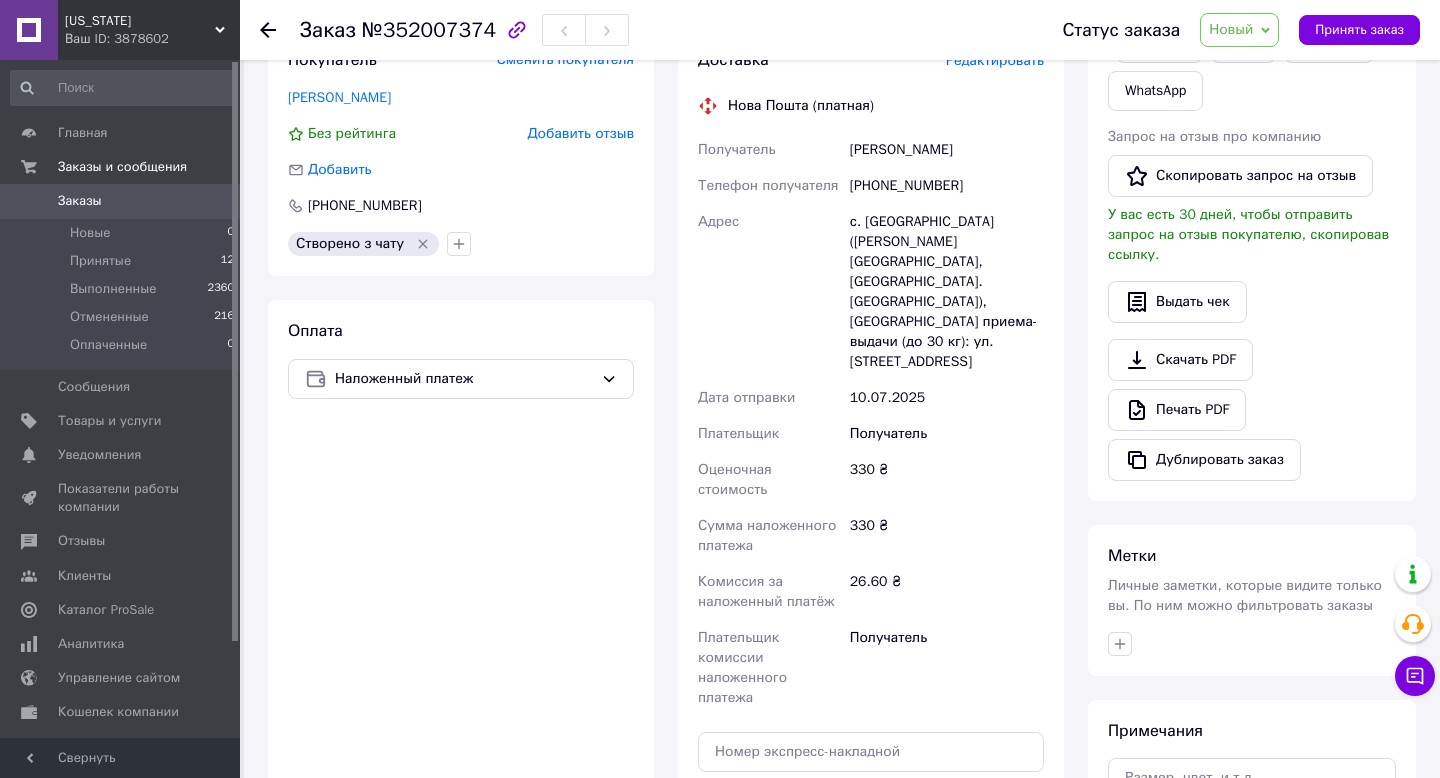 click on "Доставка Редактировать Нова Пошта (платная) Получатель Павло Матковський Телефон получателя +380960094762 Адрес с. Александровка (Николаевская обл., Баштанский р-н. Горохивська сельсовет), Пункт приема-выдачи (до 30 кг): ул. Центральная, 3а Дата отправки 10.07.2025 Плательщик Получатель Оценочная стоимость 330 ₴ Сумма наложенного платежа 330 ₴ Комиссия за наложенный платёж 26.60 ₴ Плательщик комиссии наложенного платежа Получатель Передать номер или Сгенерировать ЭН" at bounding box center (871, 479) 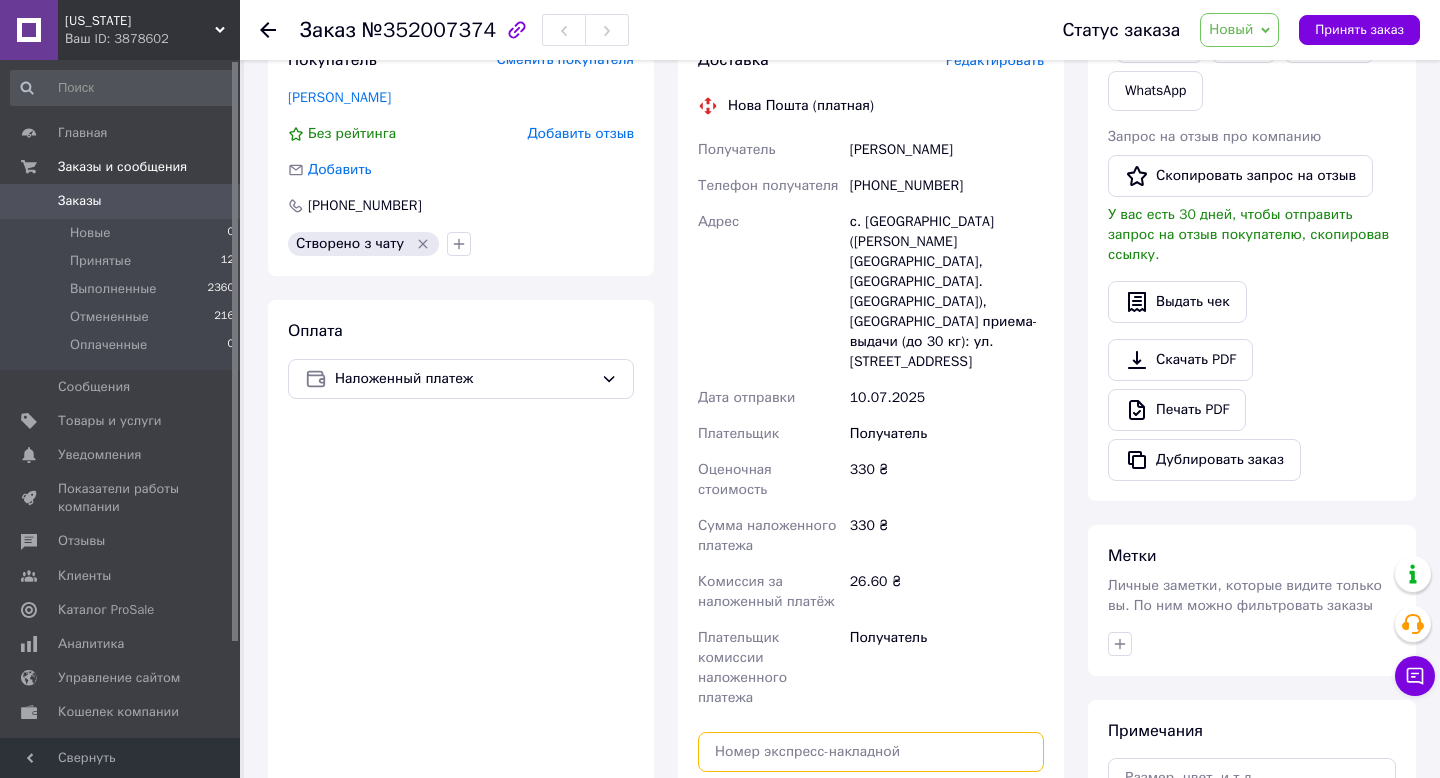 click at bounding box center (871, 752) 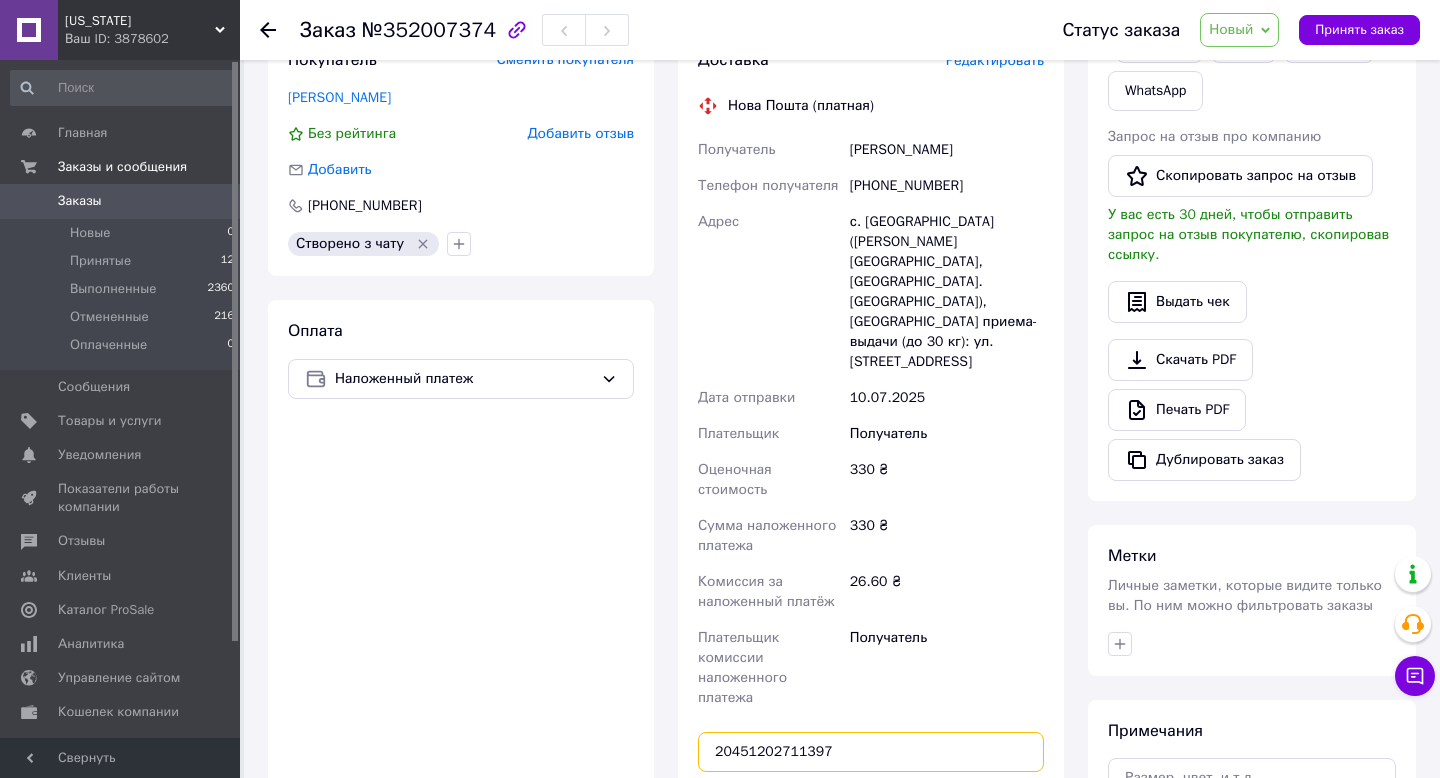 type on "20451202711397" 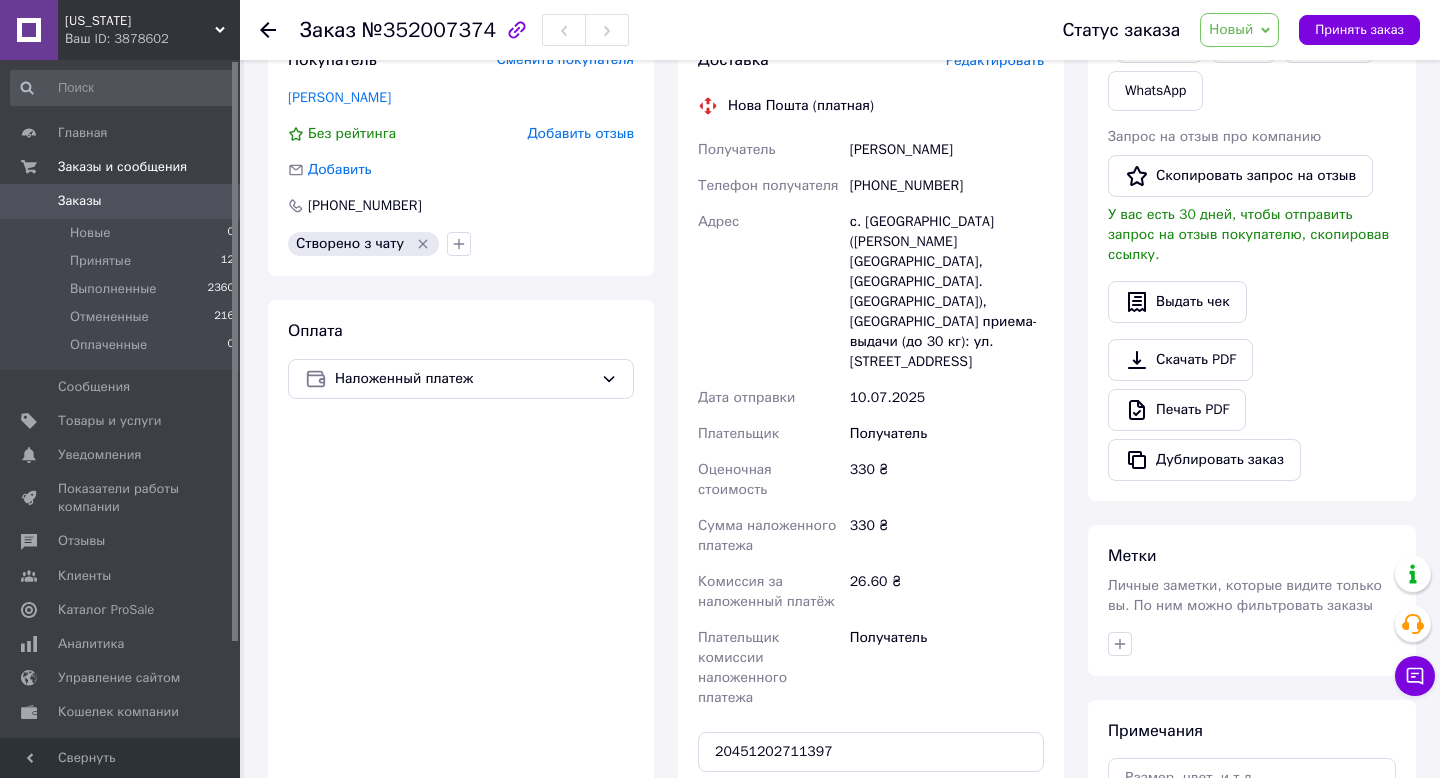 click on "Передать номер" at bounding box center [871, 800] 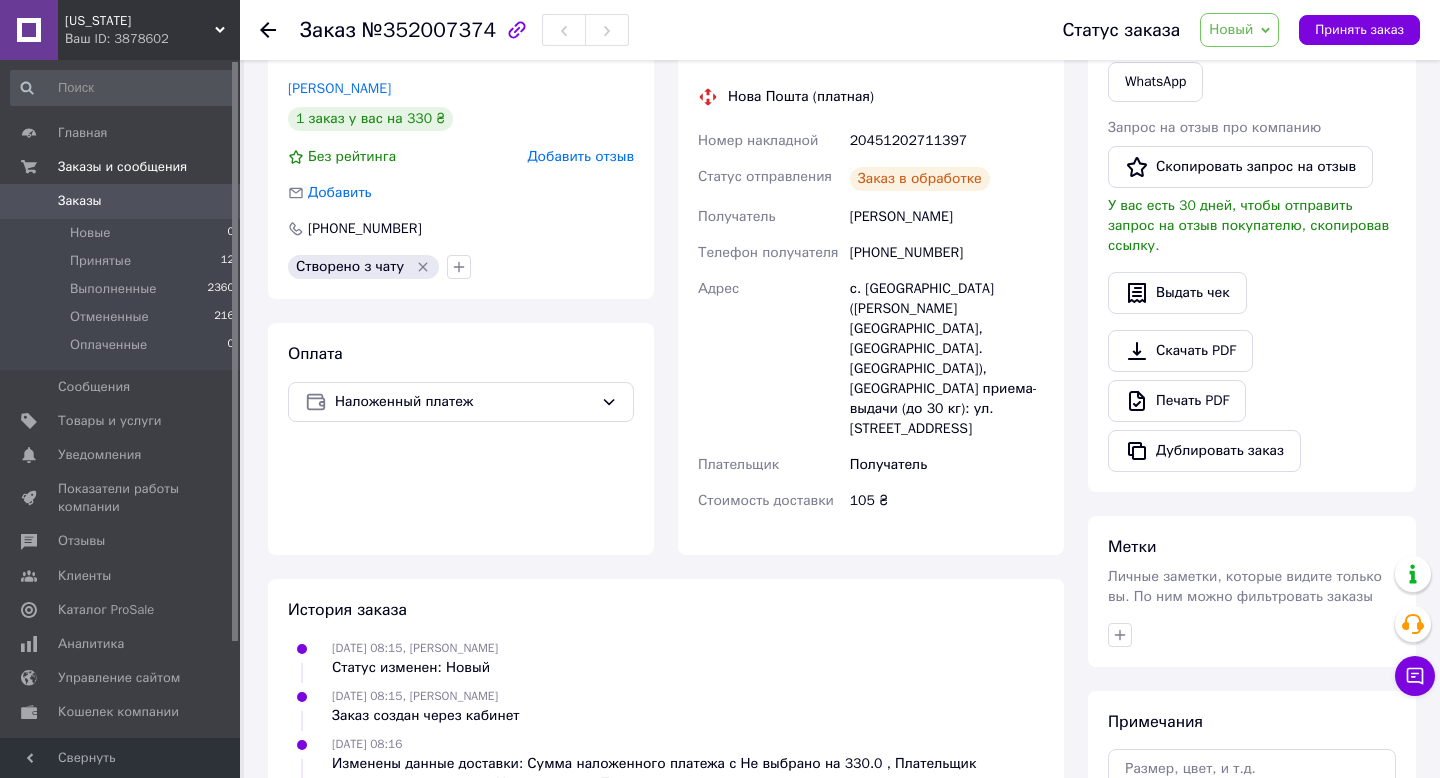 scroll, scrollTop: 358, scrollLeft: 0, axis: vertical 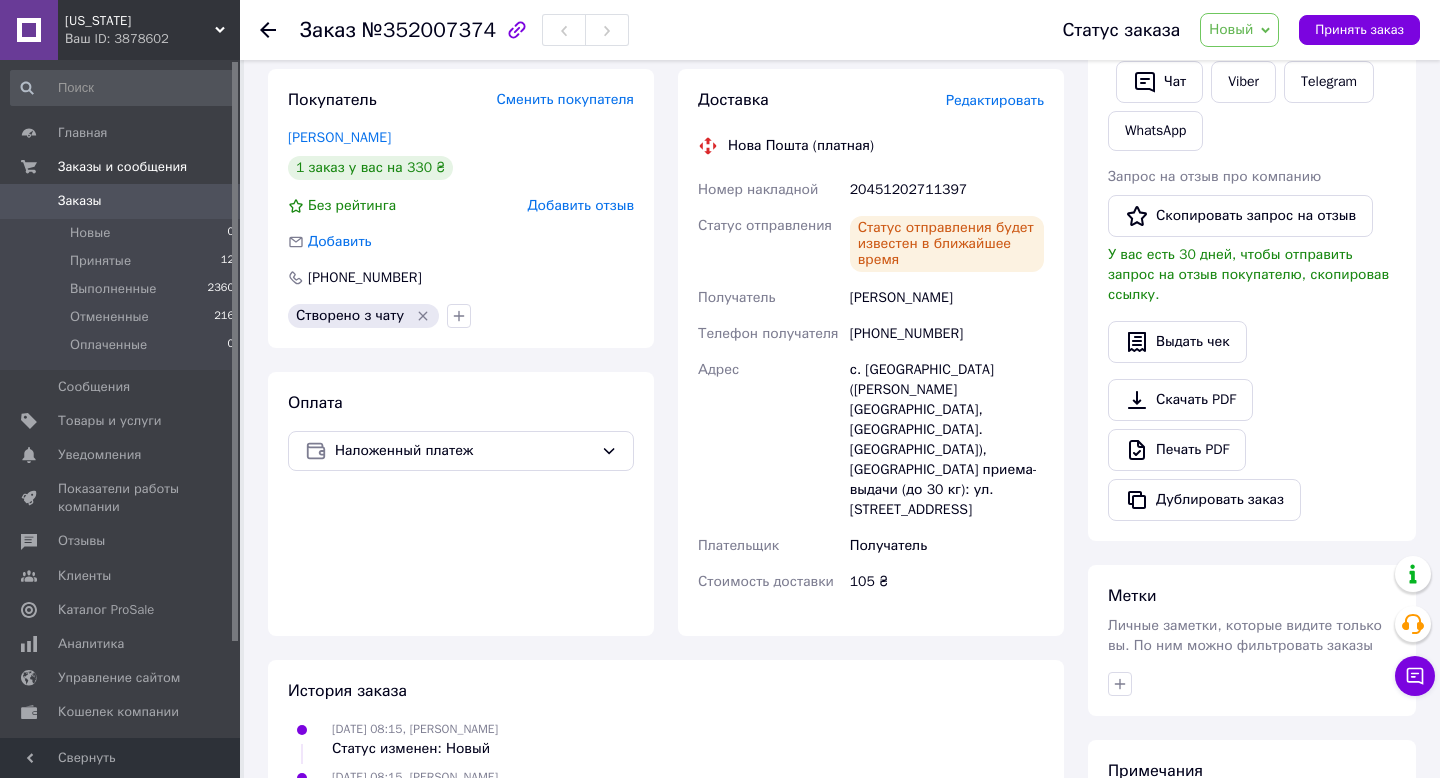 click on "+380960094762" at bounding box center (947, 334) 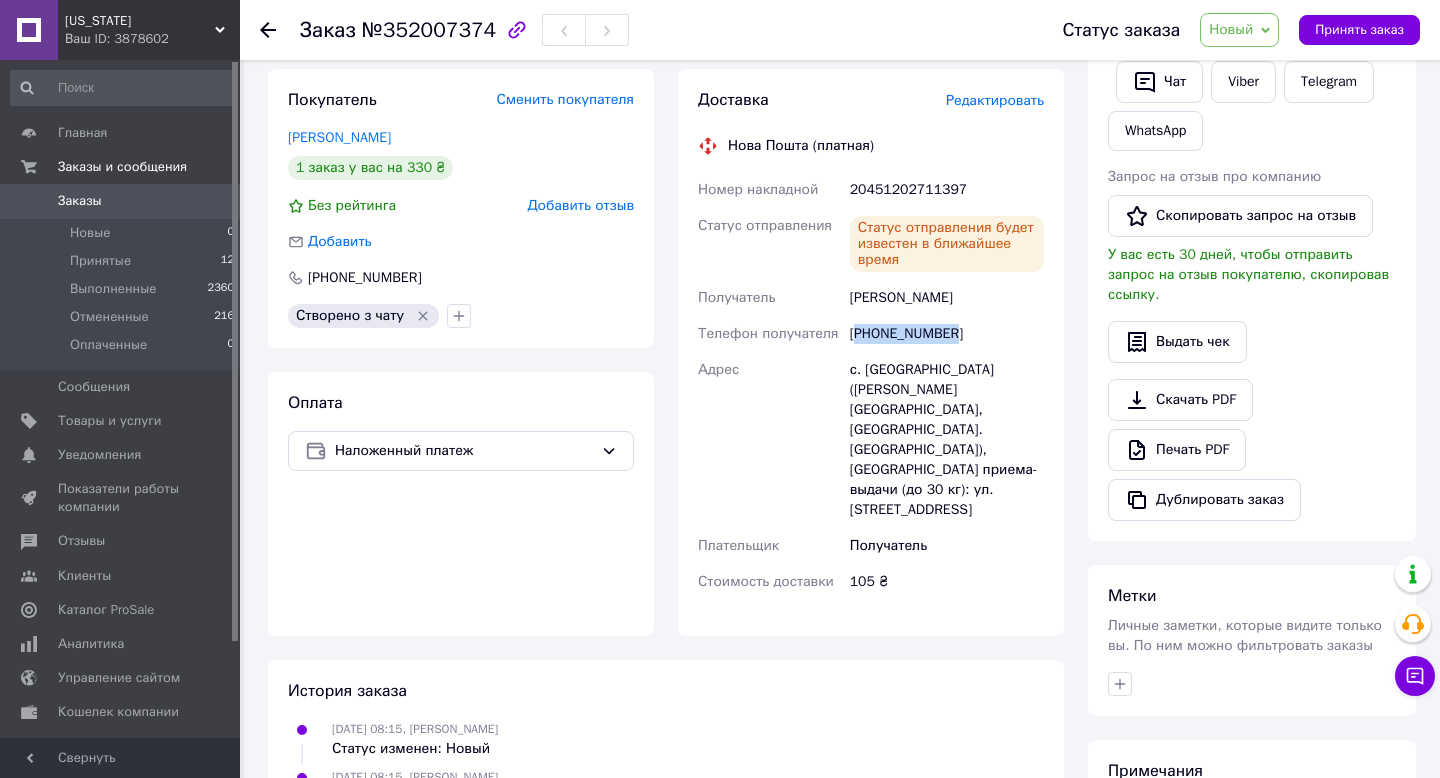 click on "+380960094762" at bounding box center [947, 334] 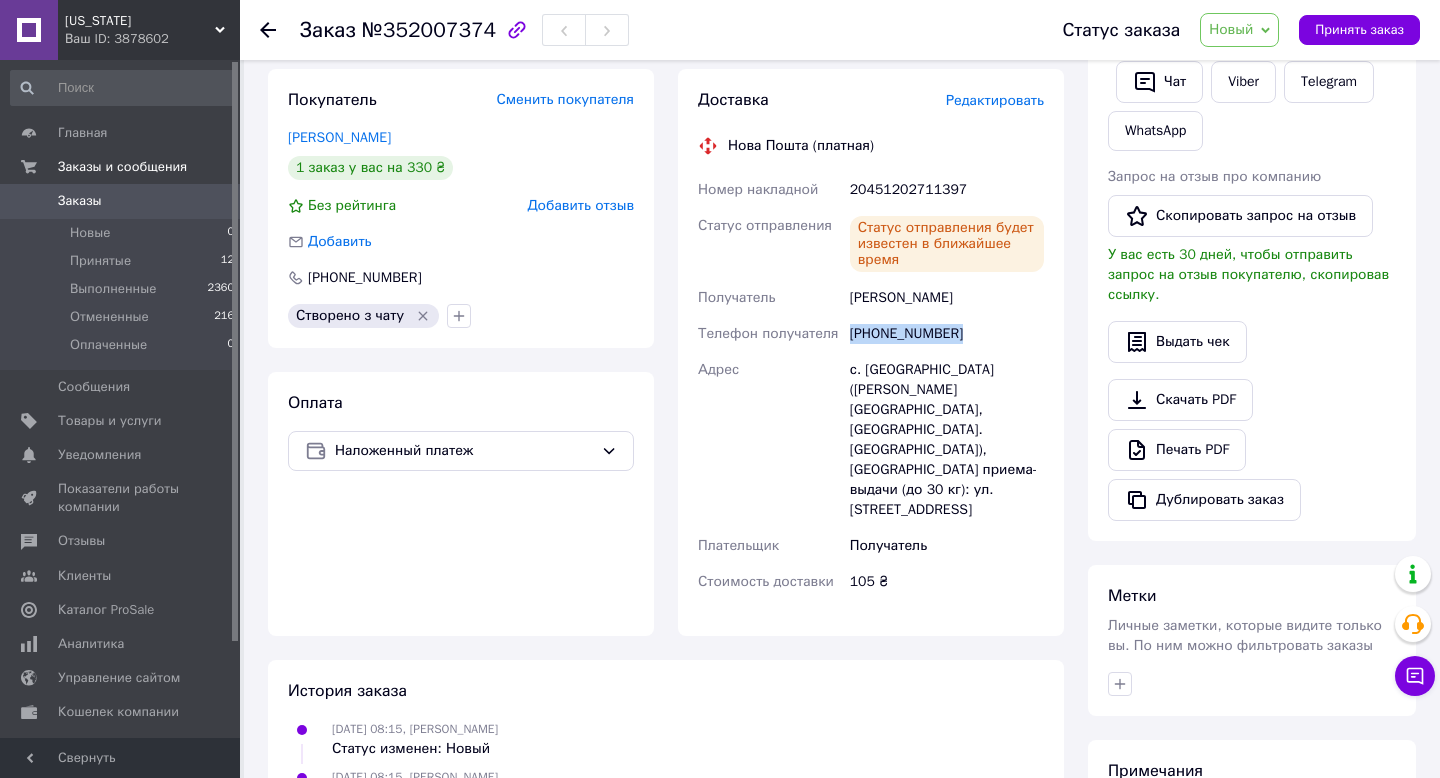 click on "+380960094762" at bounding box center (947, 334) 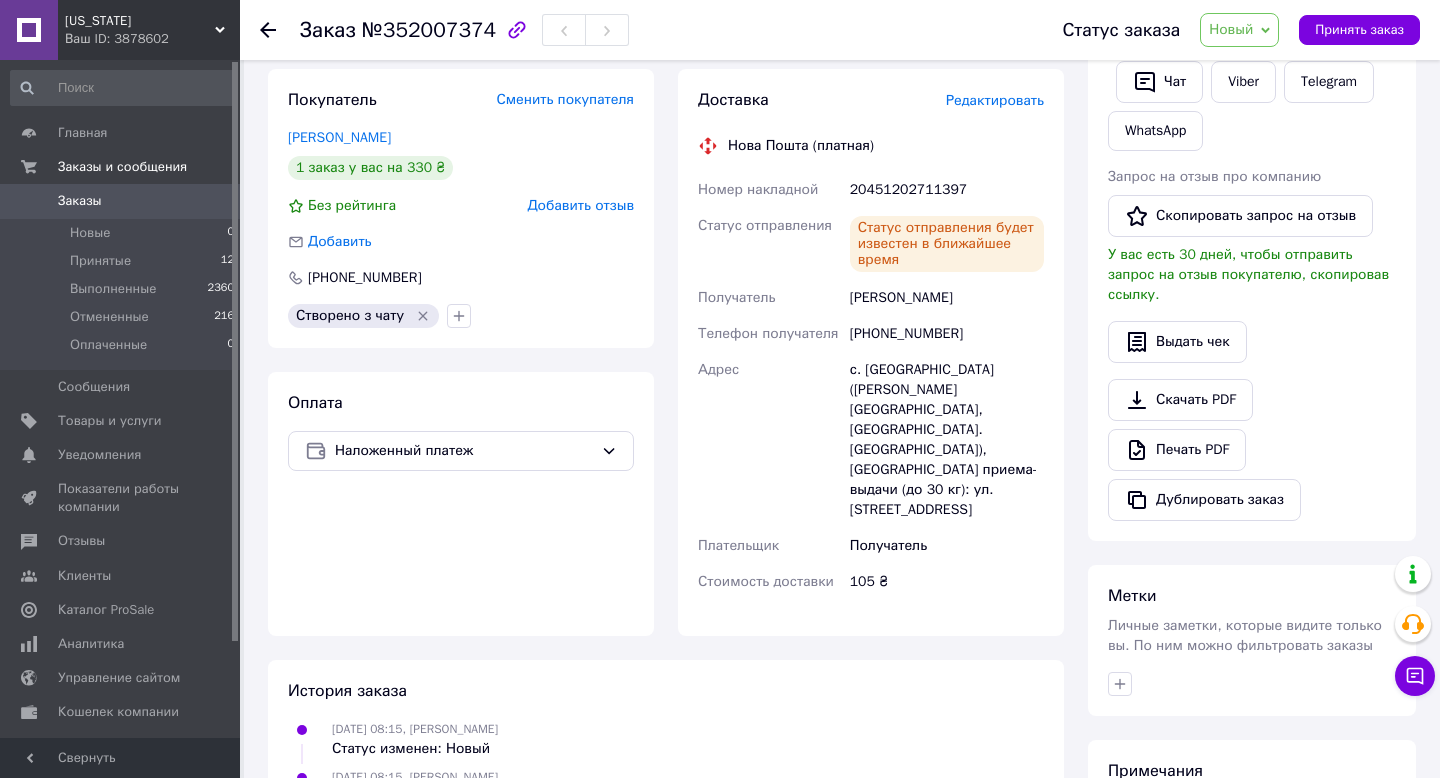 click on "20451202711397" at bounding box center [947, 190] 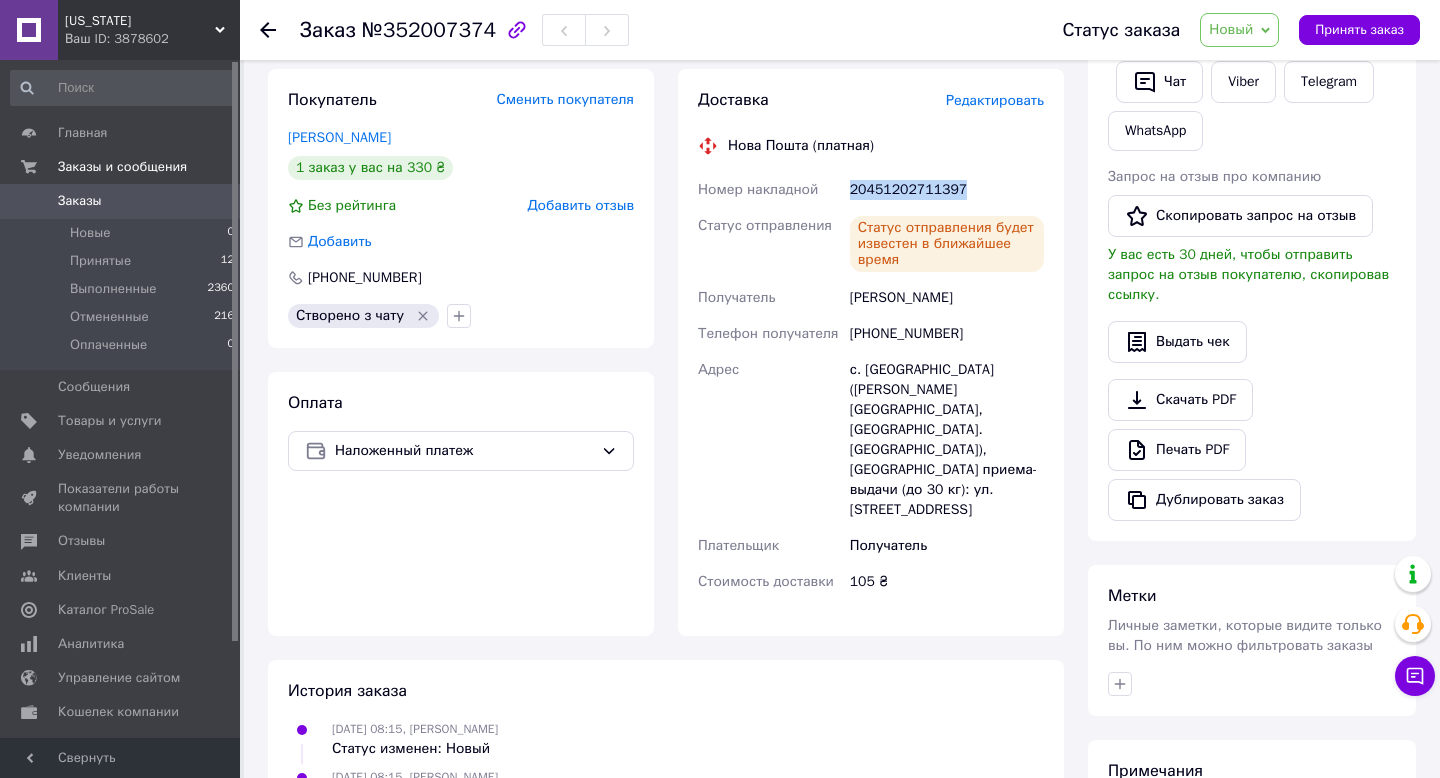 click on "20451202711397" at bounding box center [947, 190] 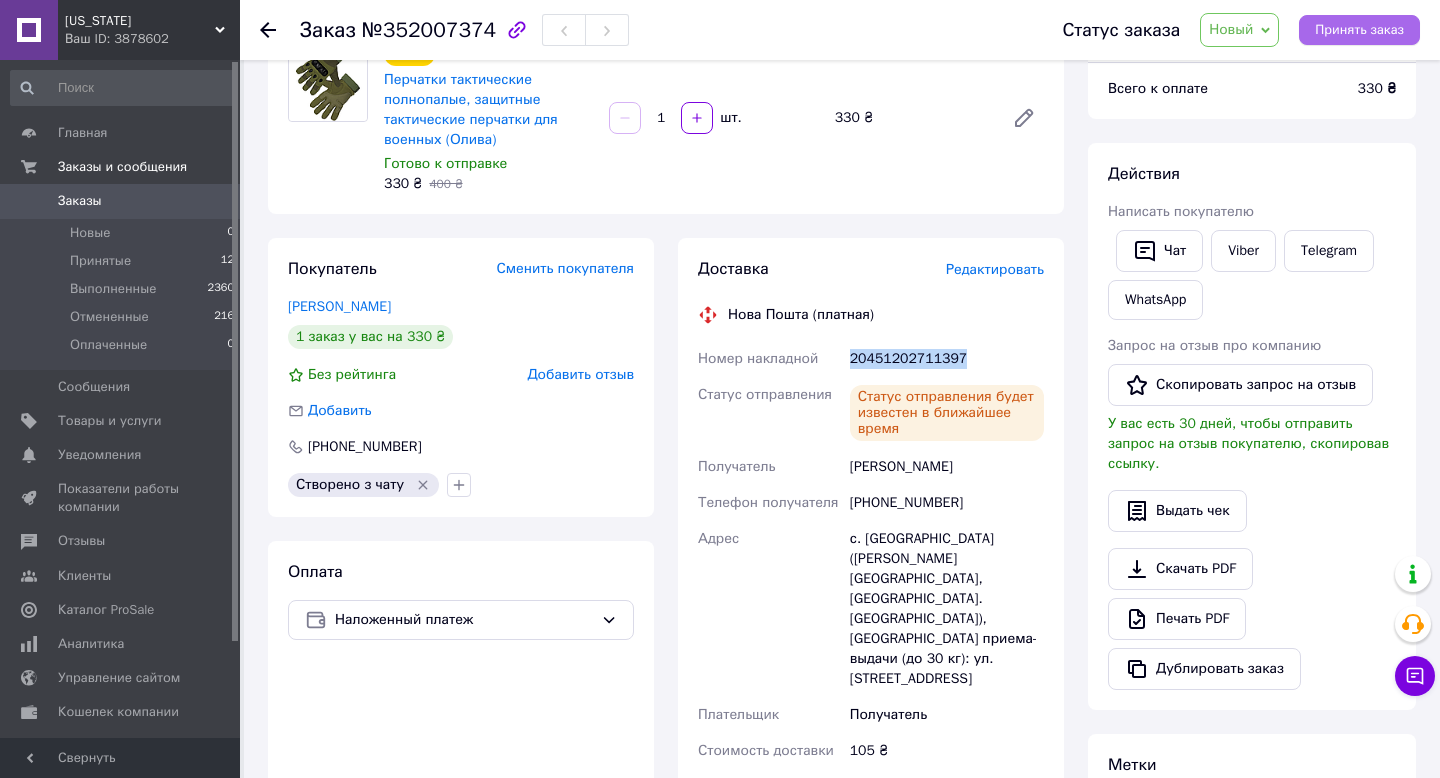 click on "Принять заказ" at bounding box center [1359, 30] 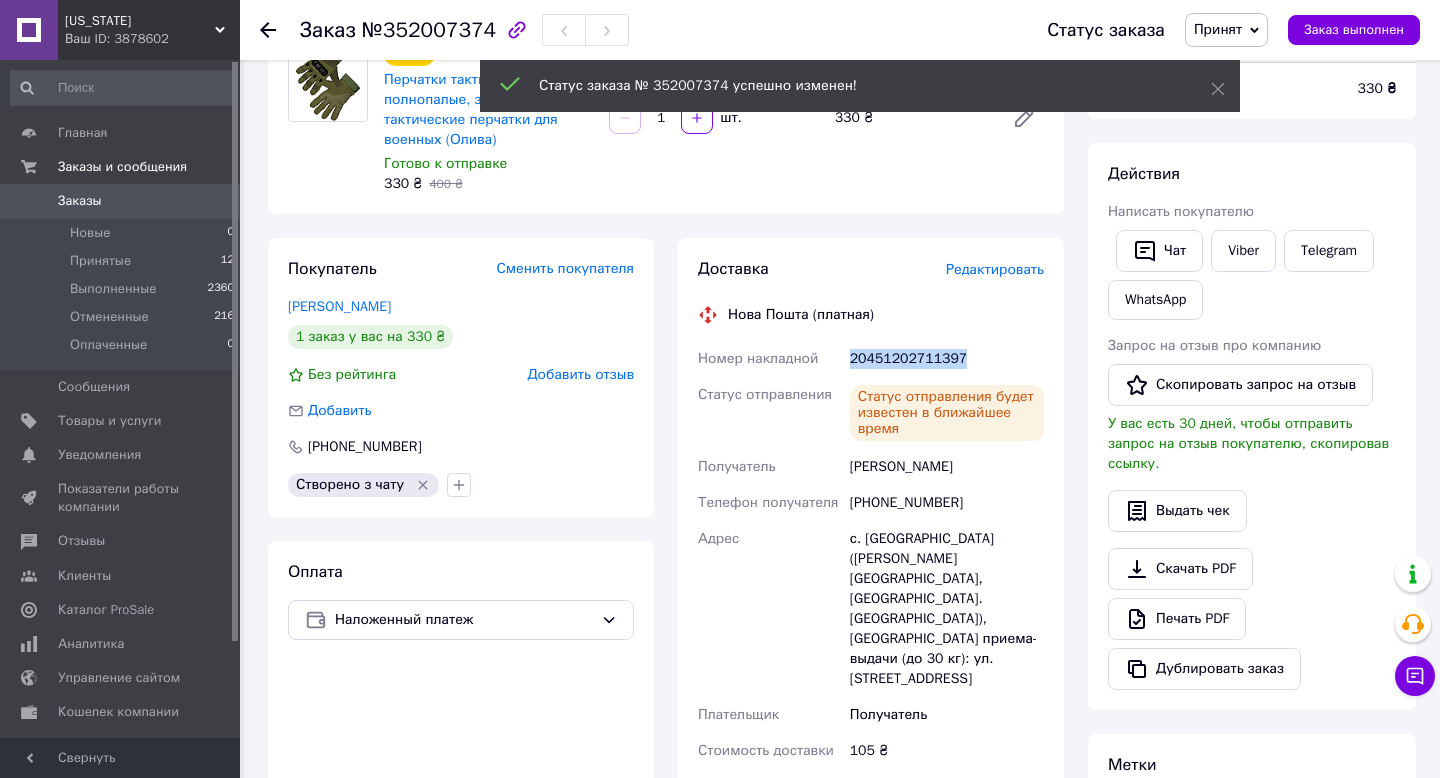 click on "Заказы" at bounding box center (121, 201) 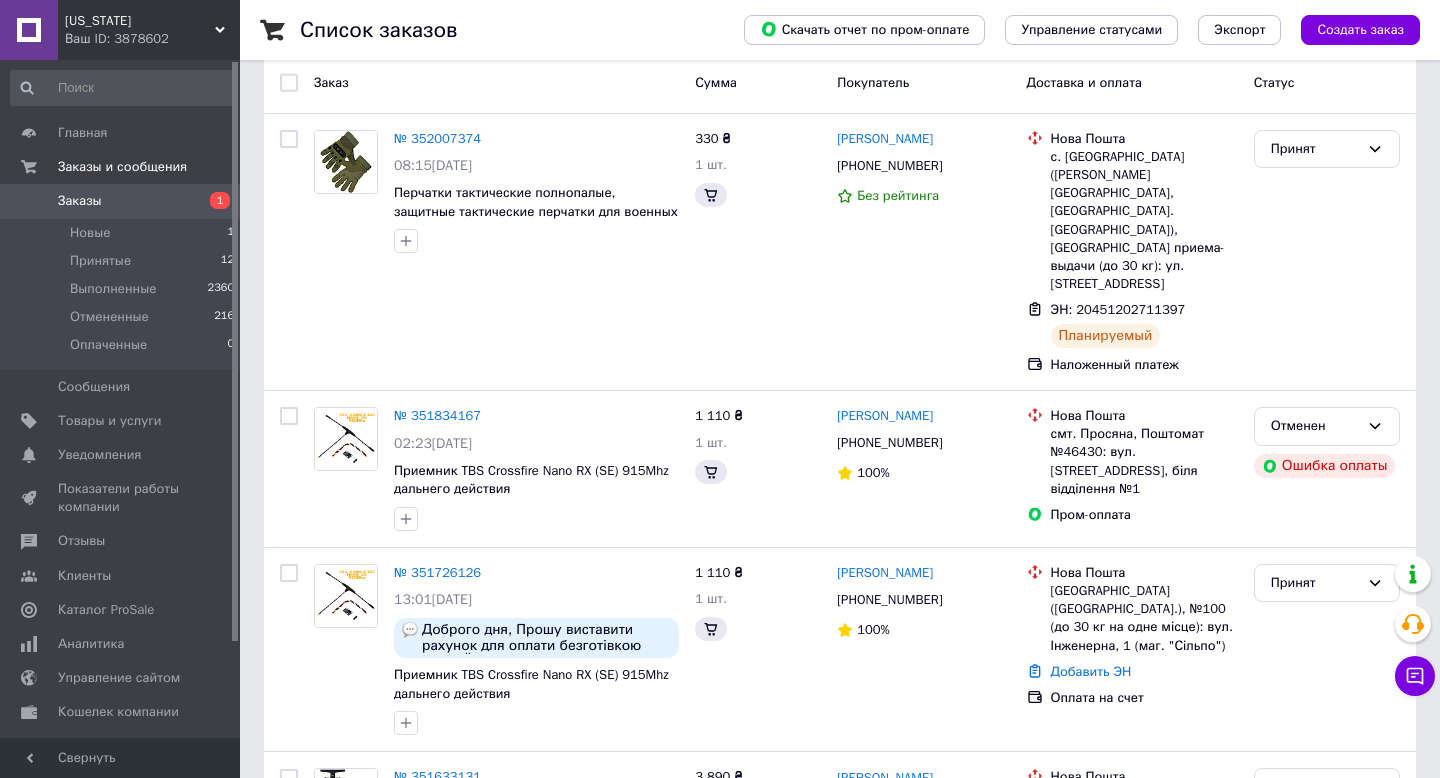 scroll, scrollTop: 125, scrollLeft: 0, axis: vertical 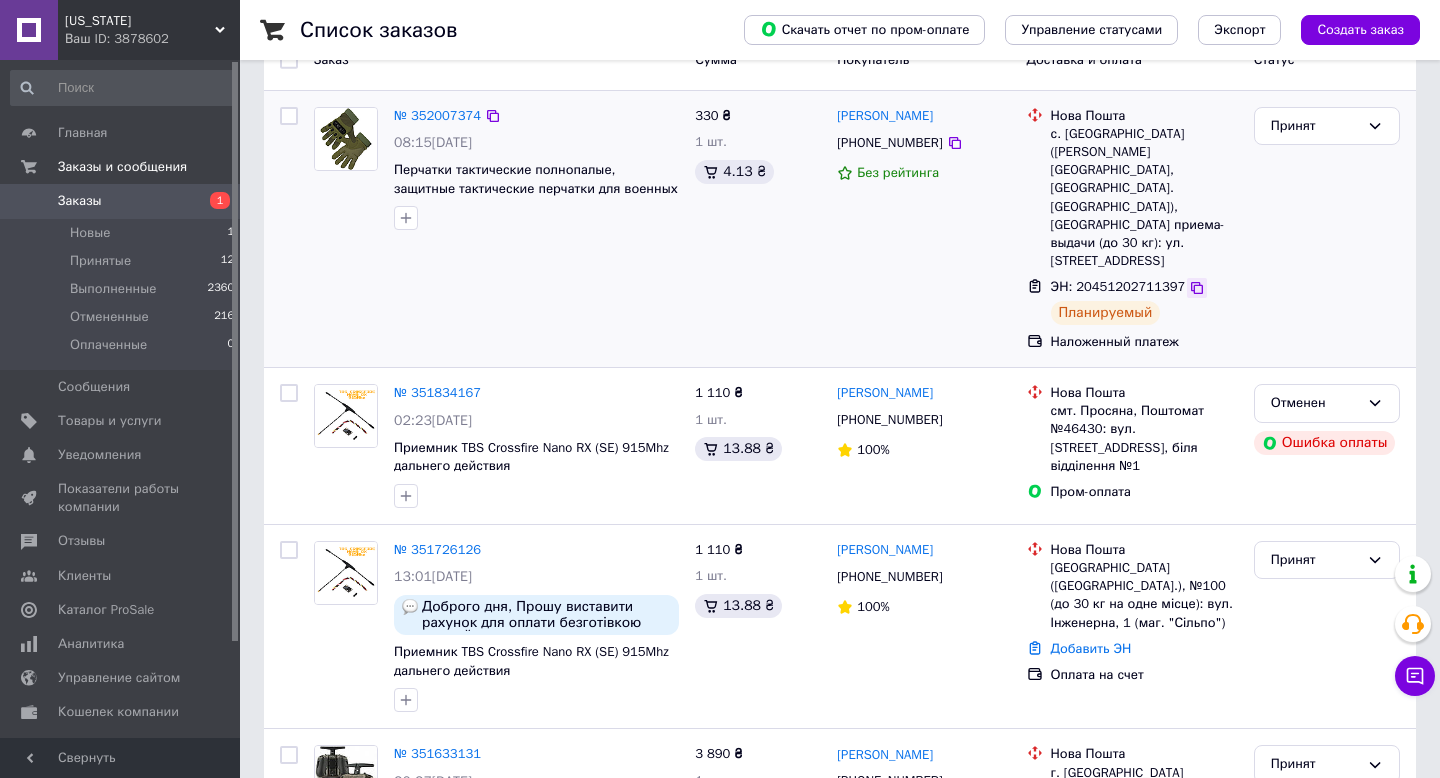 click 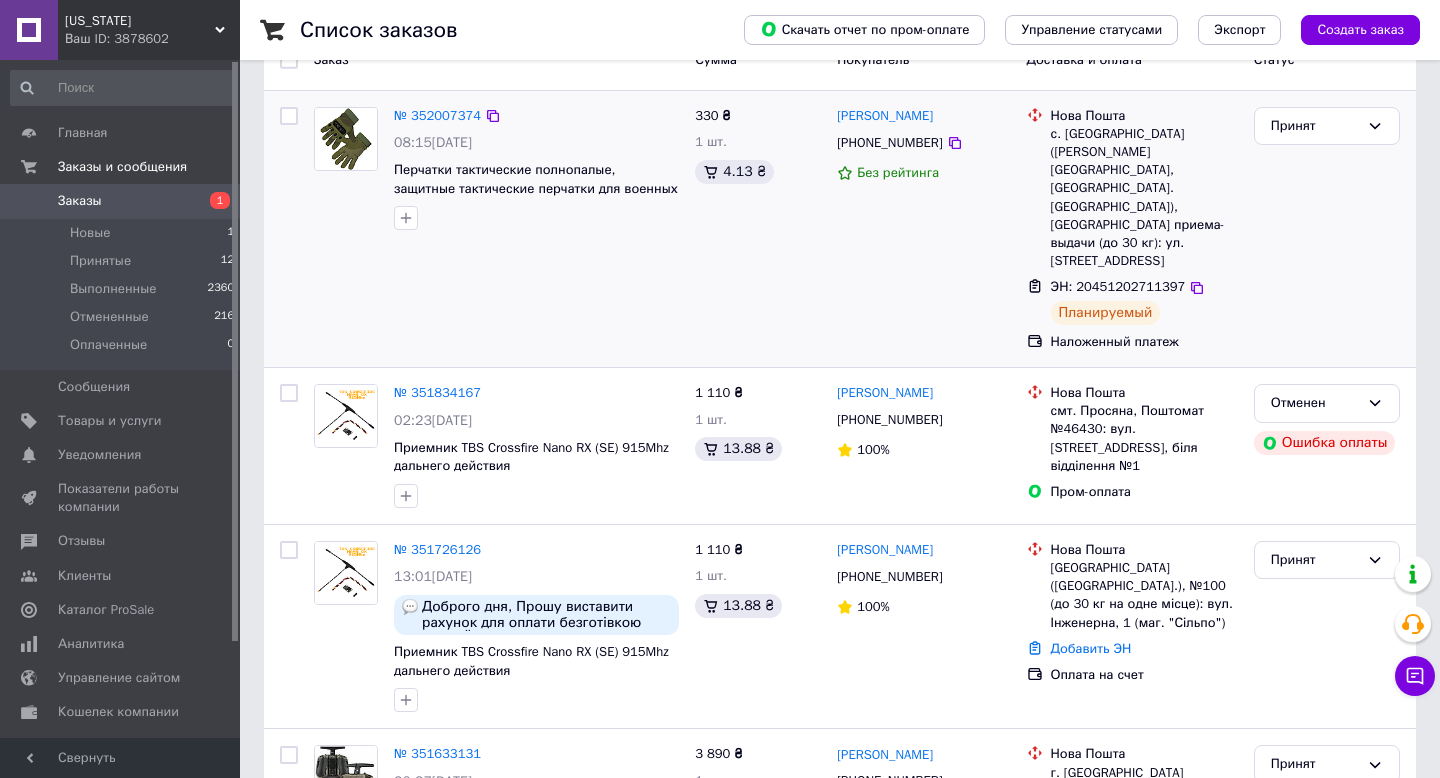 scroll, scrollTop: 0, scrollLeft: 0, axis: both 